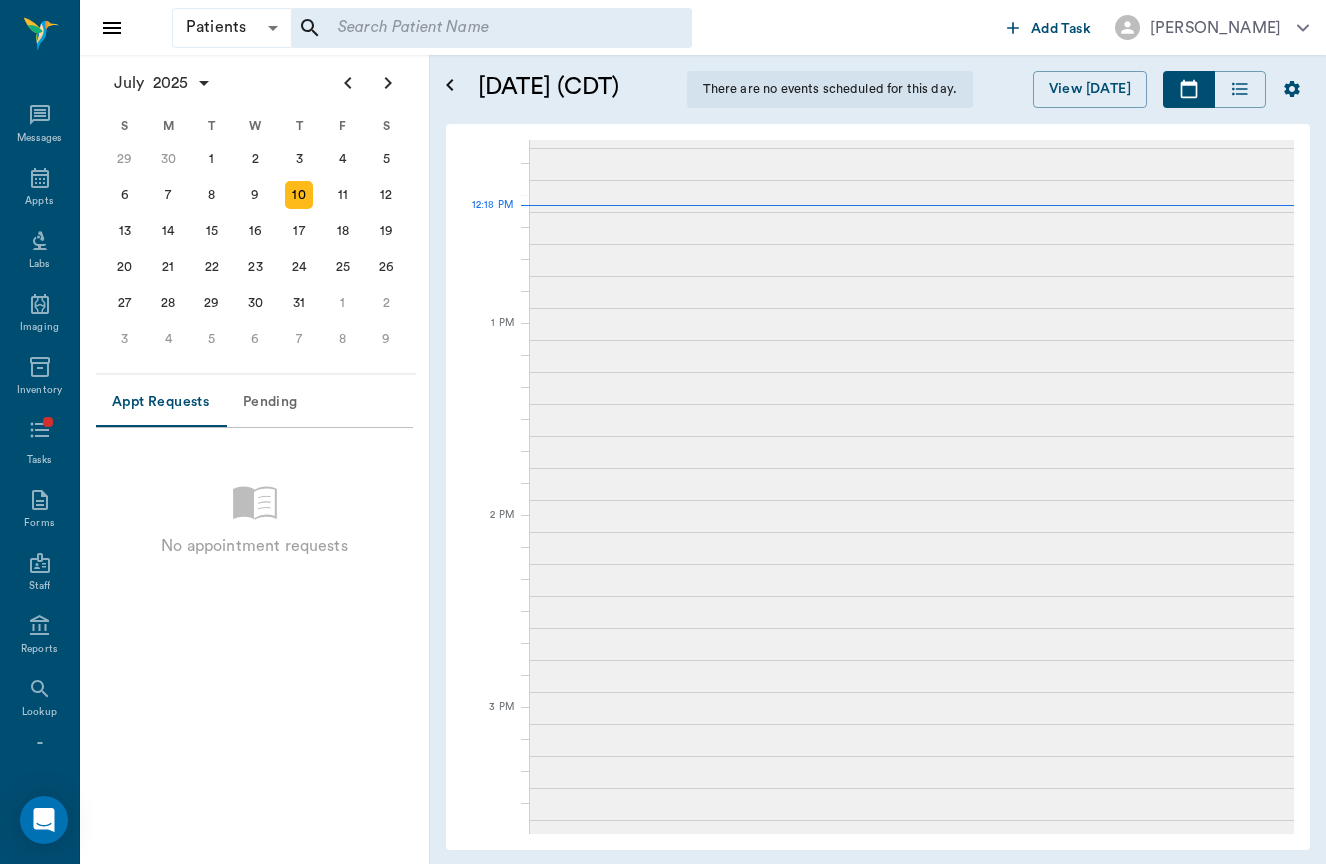 scroll, scrollTop: 0, scrollLeft: 0, axis: both 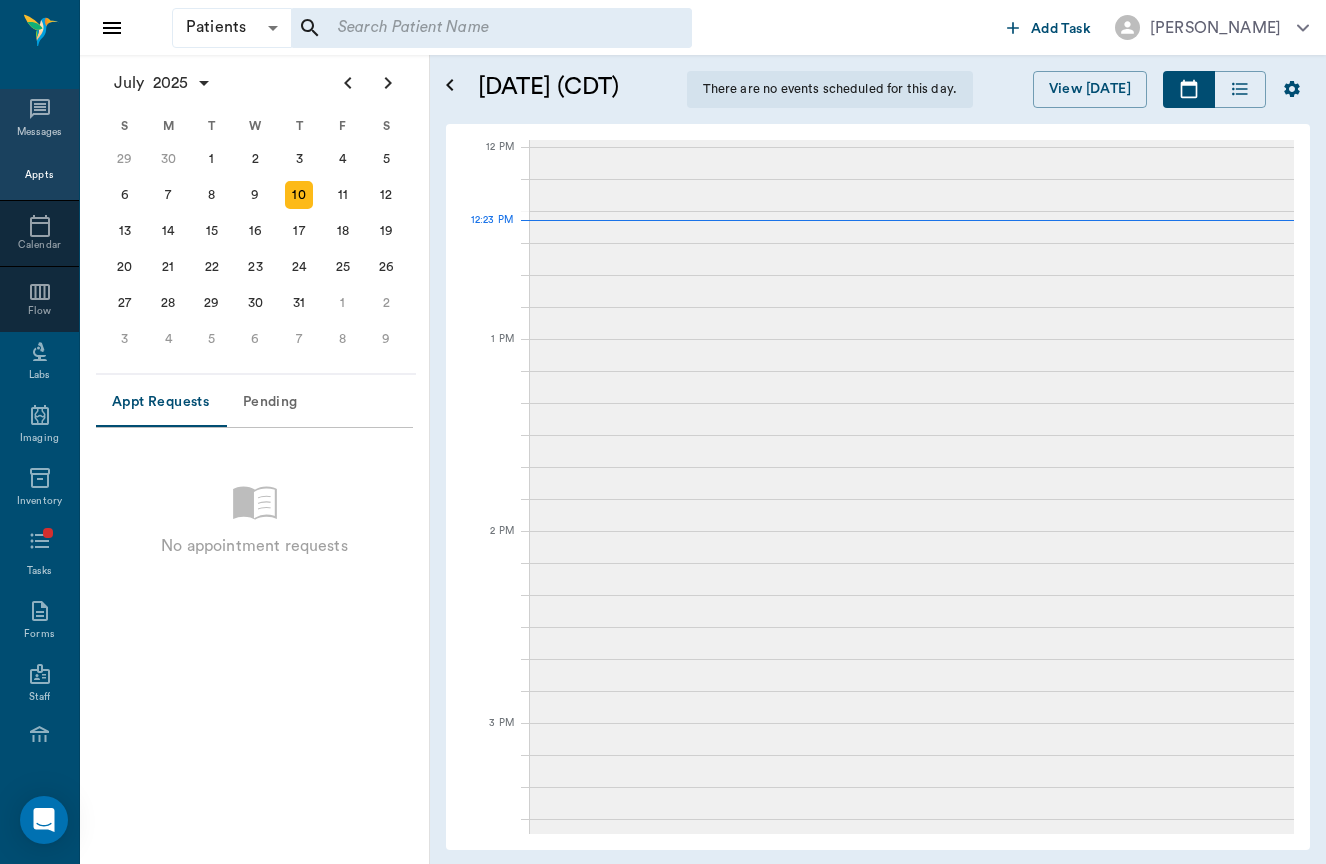 click 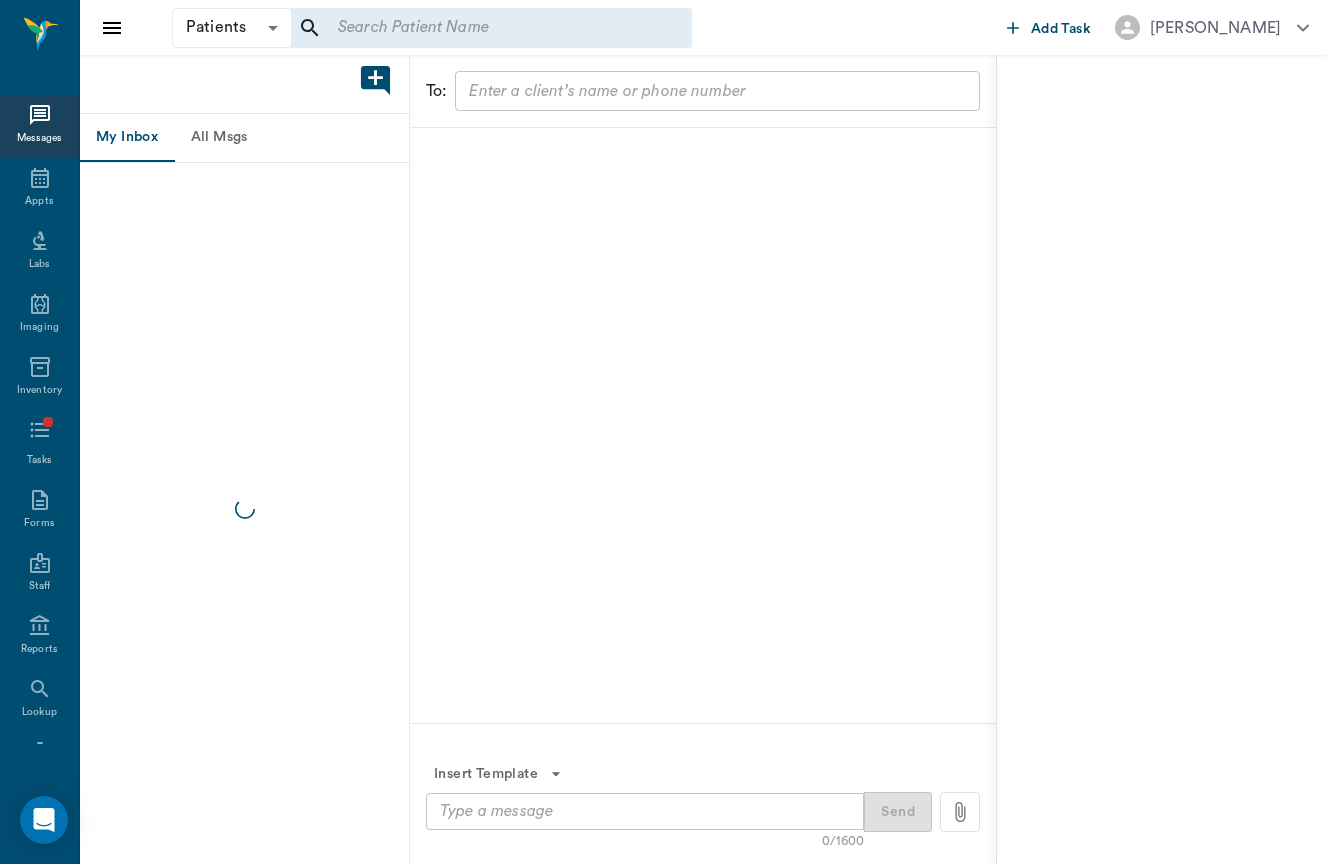 click on "All Msgs" at bounding box center (219, 138) 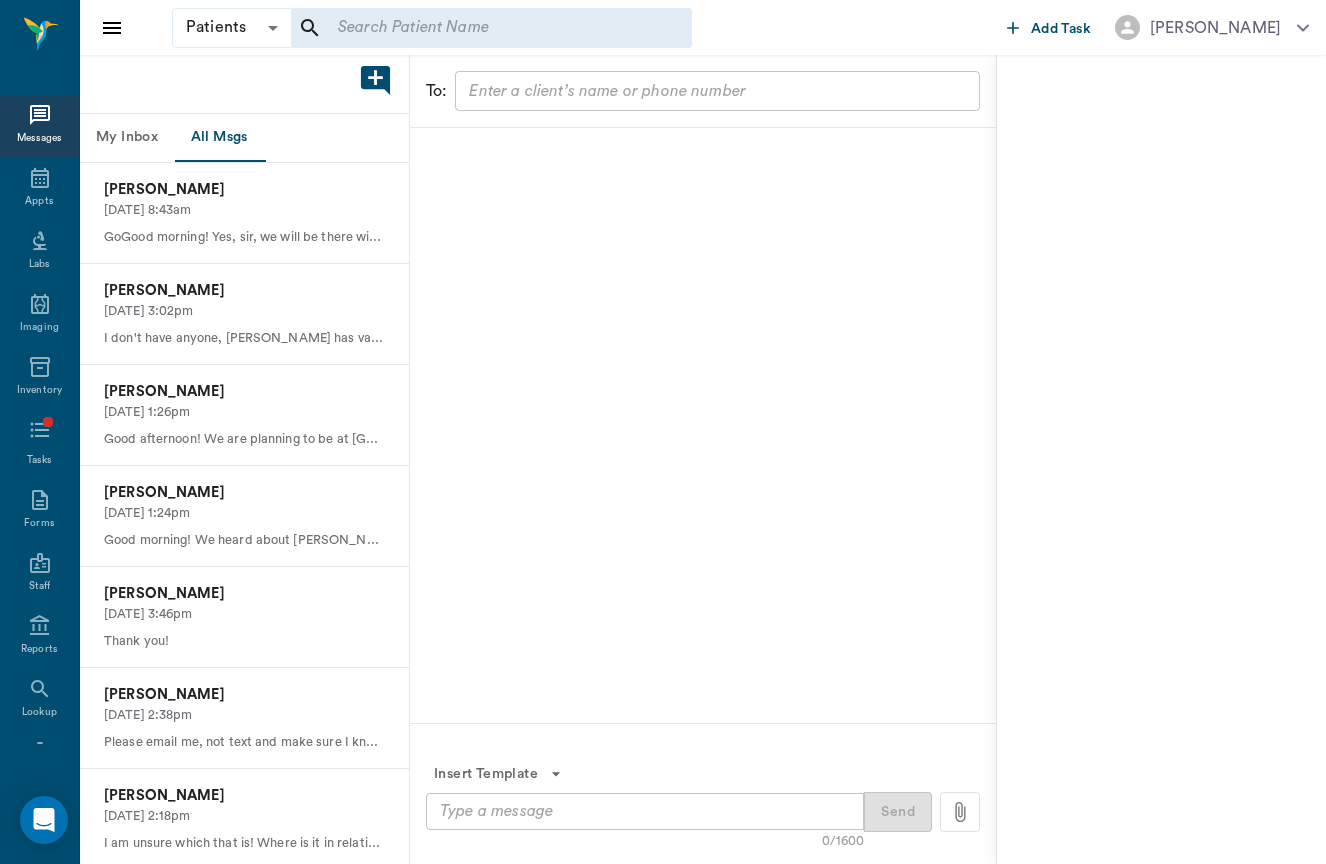 click on "Messages" at bounding box center (39, 126) 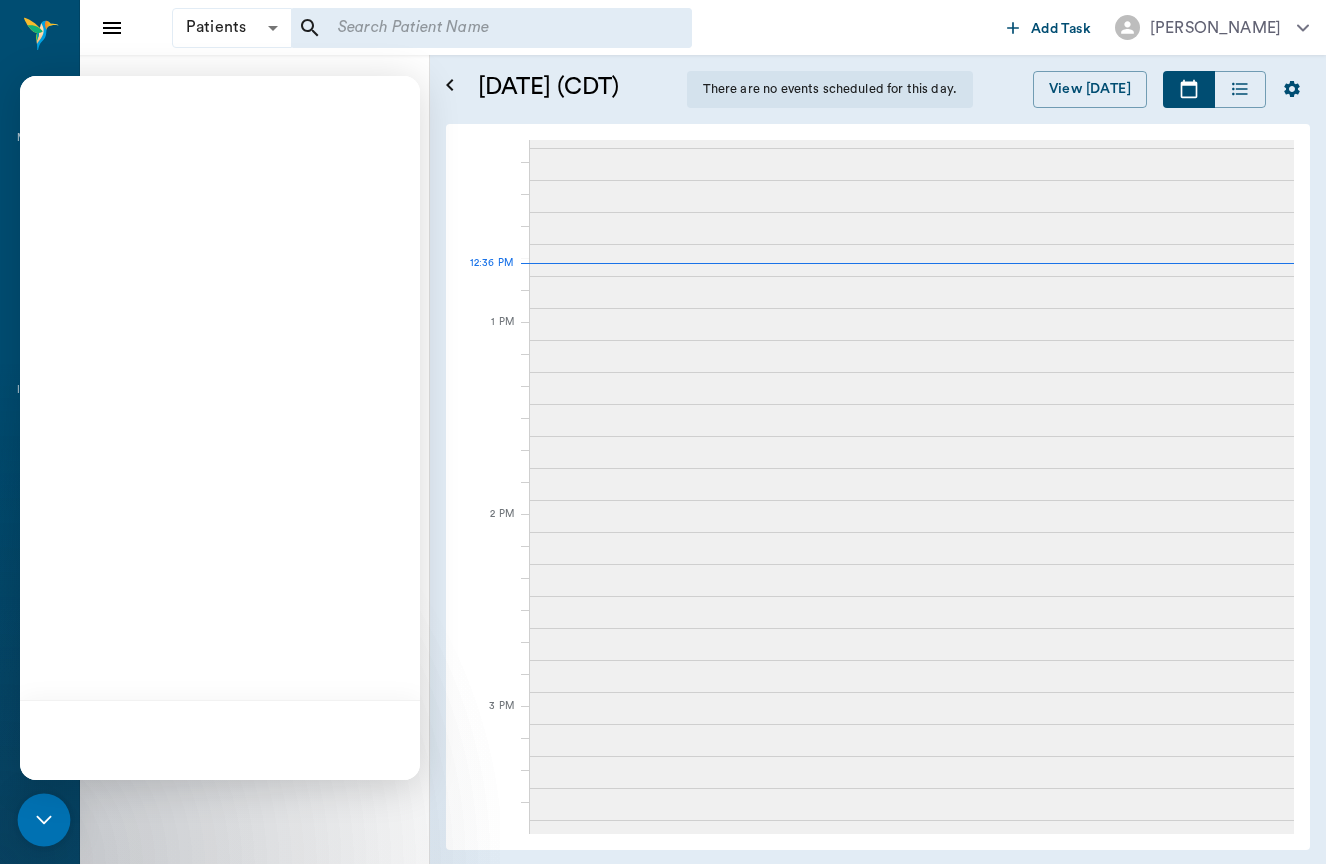 scroll, scrollTop: 0, scrollLeft: 0, axis: both 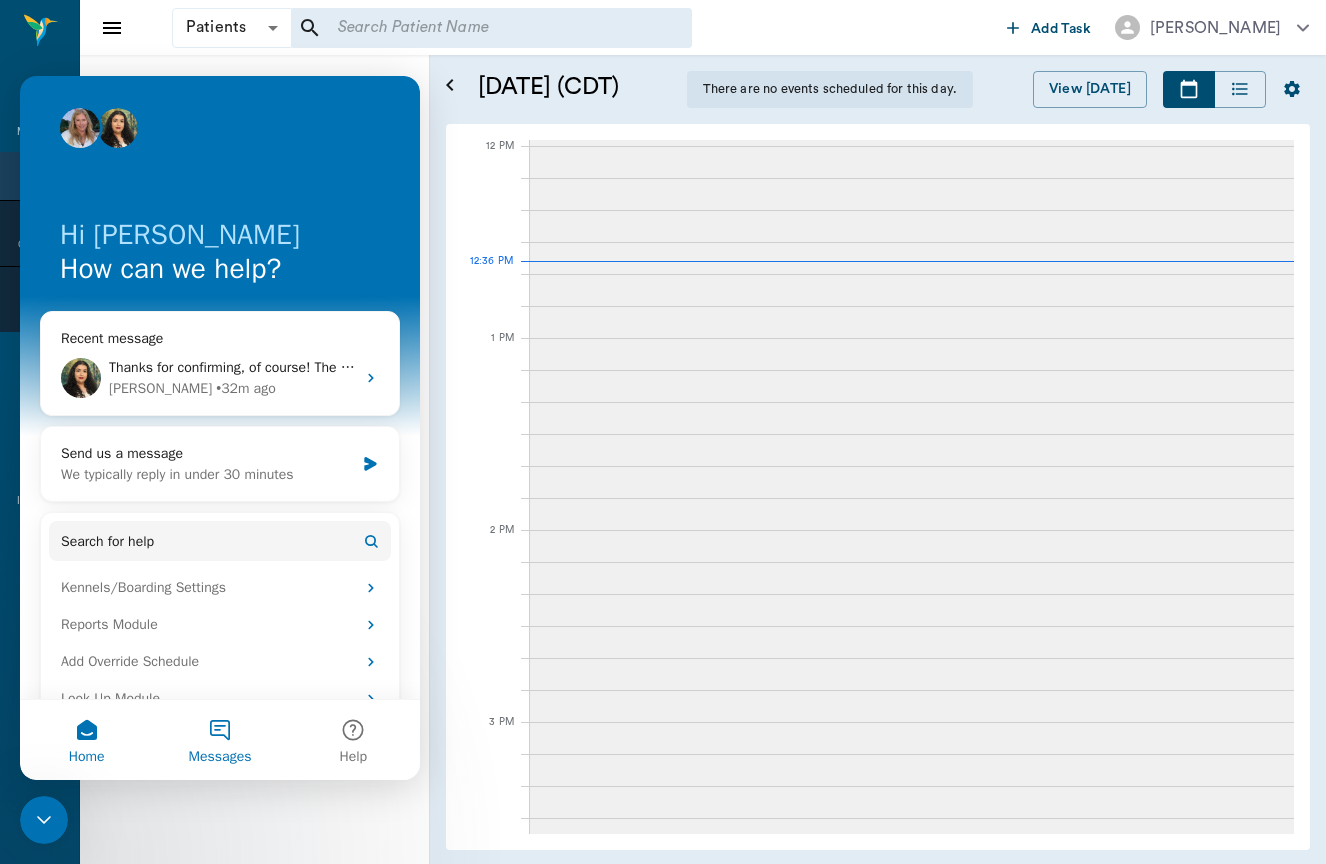 click on "Messages" at bounding box center [219, 740] 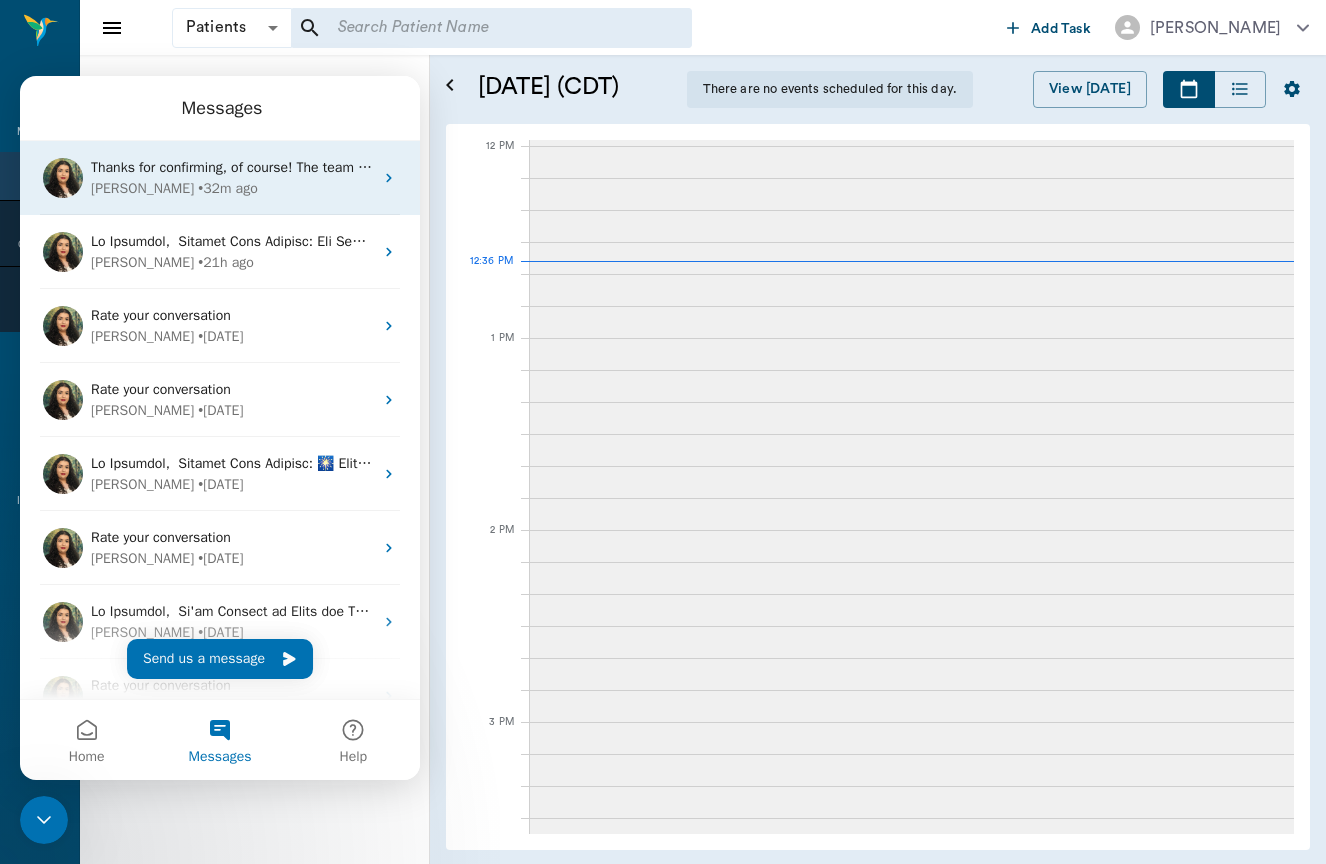 click on "Lizbeth •  32m ago" at bounding box center [232, 188] 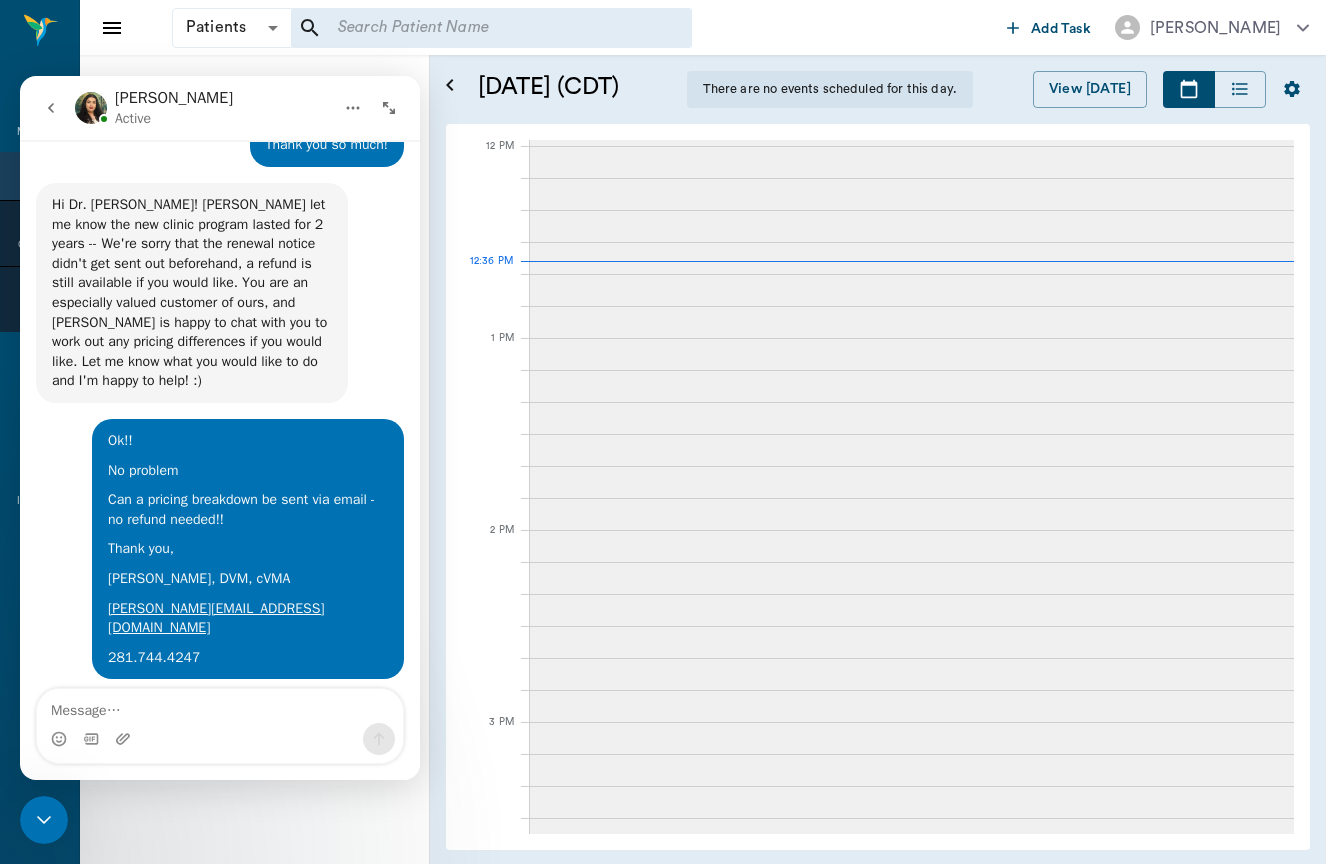scroll, scrollTop: 1088, scrollLeft: 0, axis: vertical 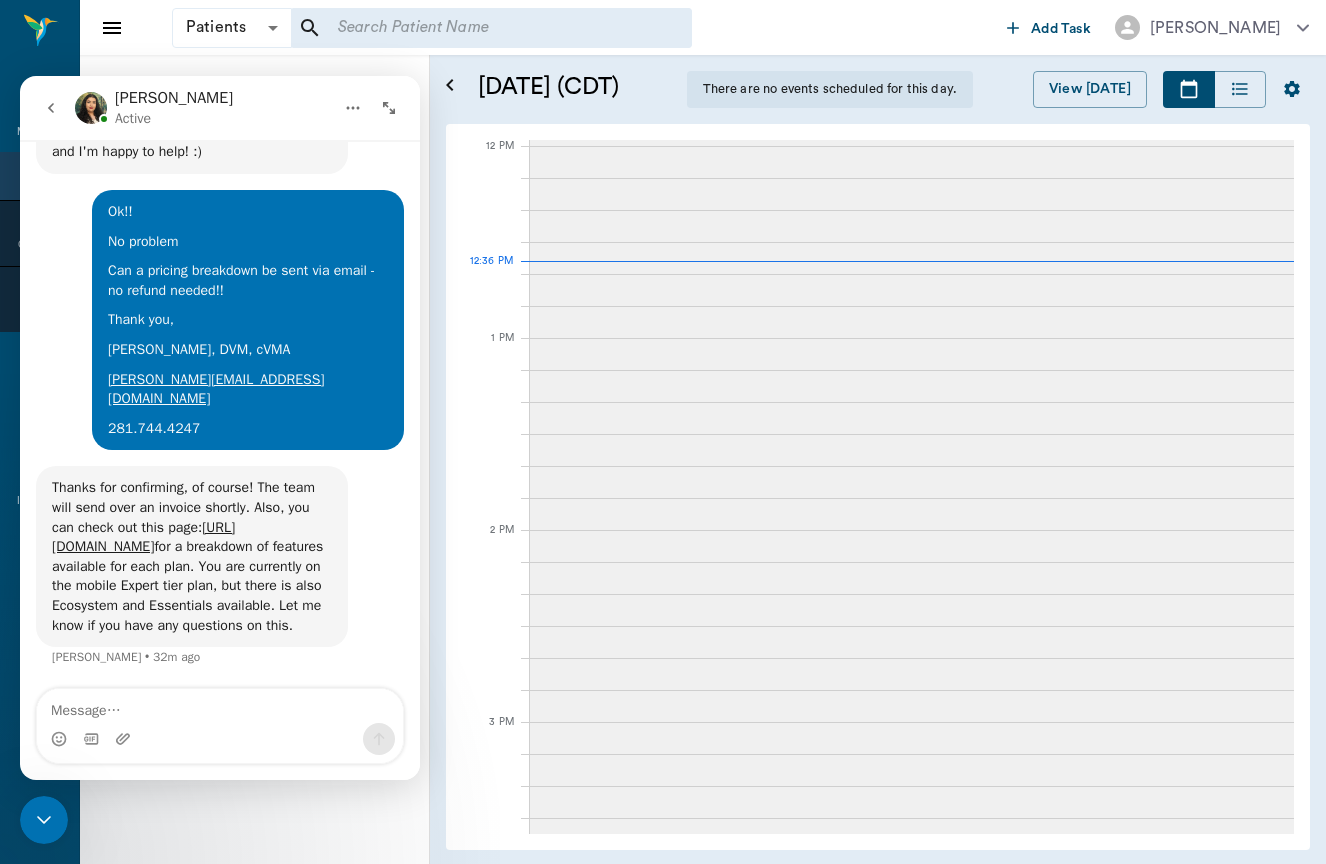 click on "Thanks for confirming, of course! The team will send over an invoice shortly. Also, you can check out this page:  https://www.nectarvet.com/plans  for a breakdown of features available for each plan. You are currently on the mobile Expert tier plan, but there is also Ecosystem and Essentials available. Let me know if you have any questions on this." at bounding box center [192, 556] 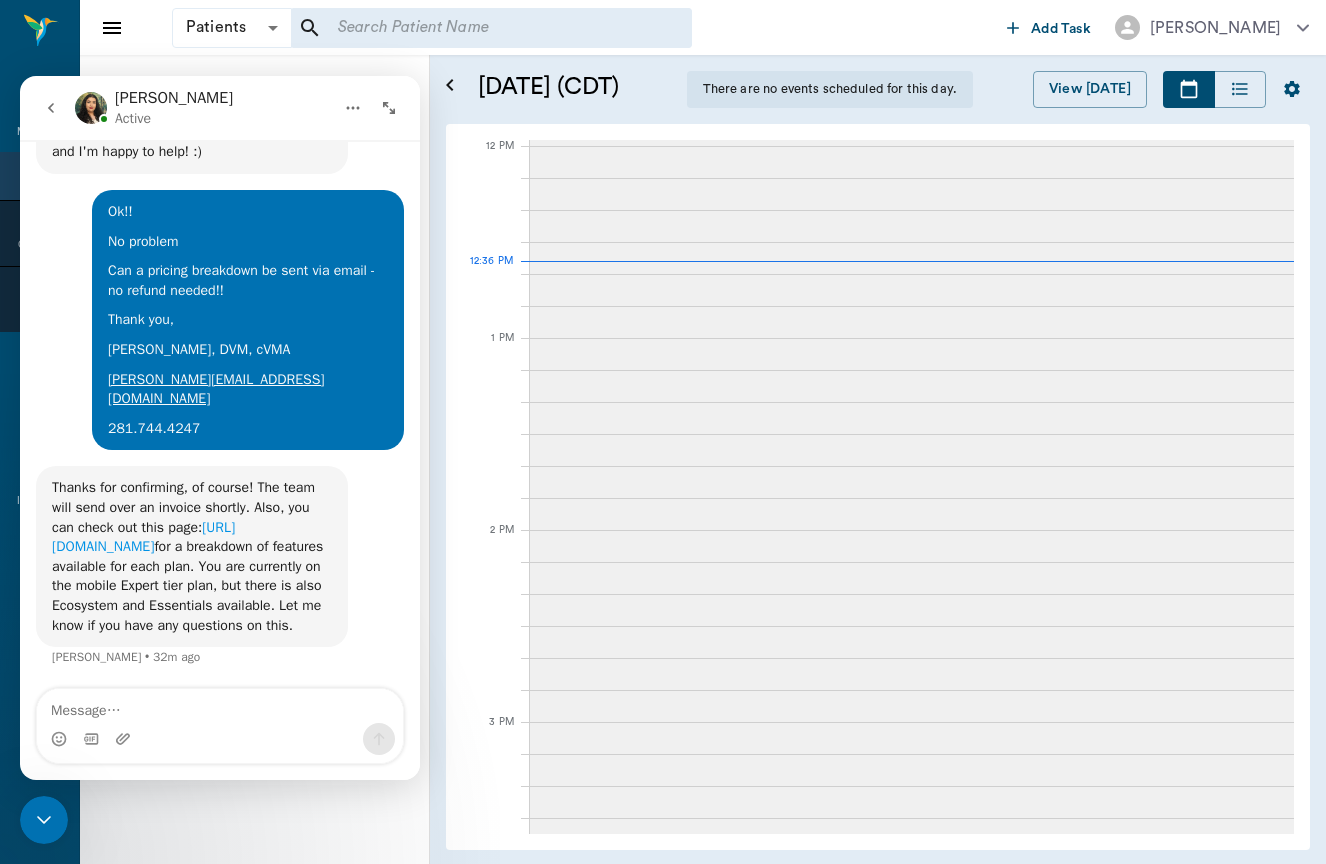 click on "https://www.nectarvet.com/plans" at bounding box center (143, 537) 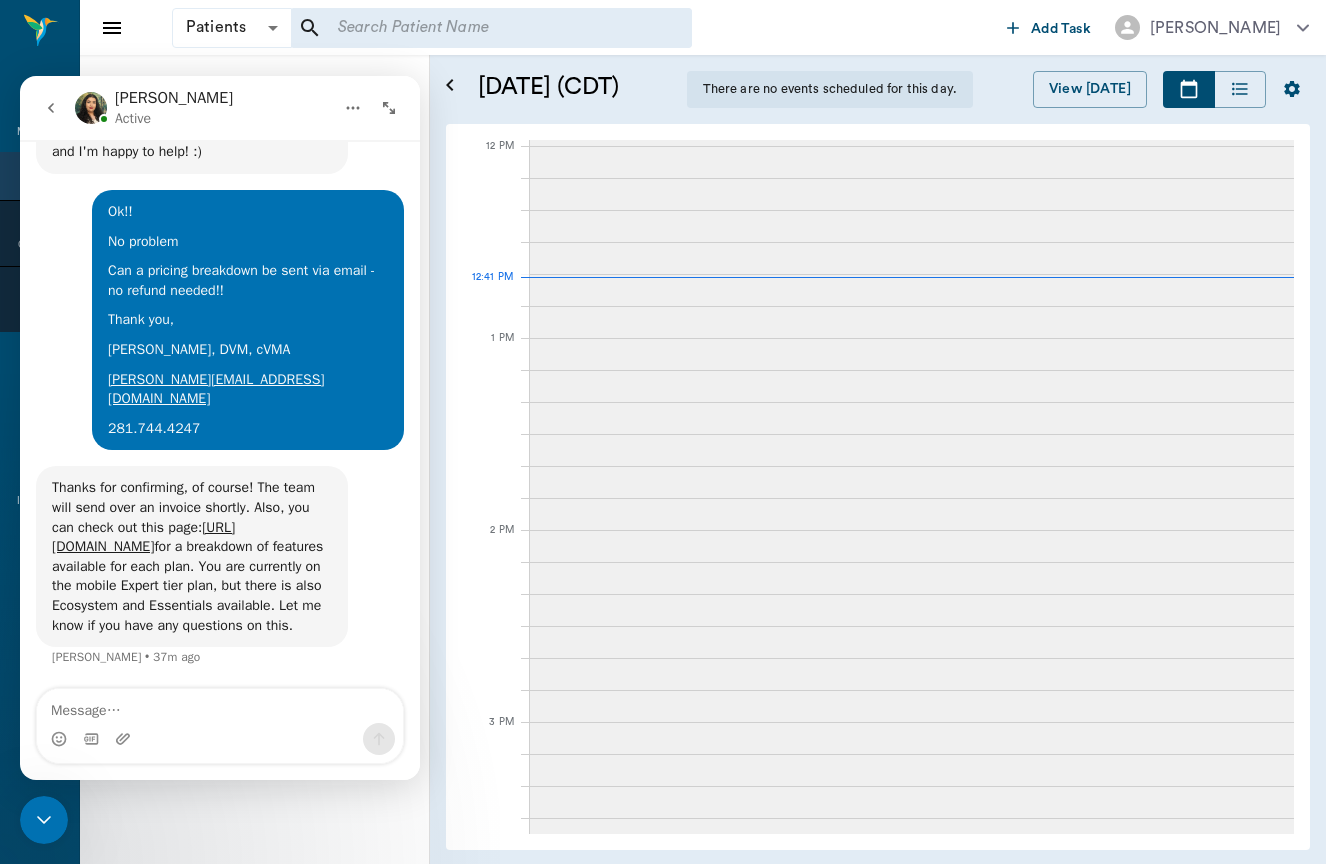 scroll, scrollTop: 0, scrollLeft: 0, axis: both 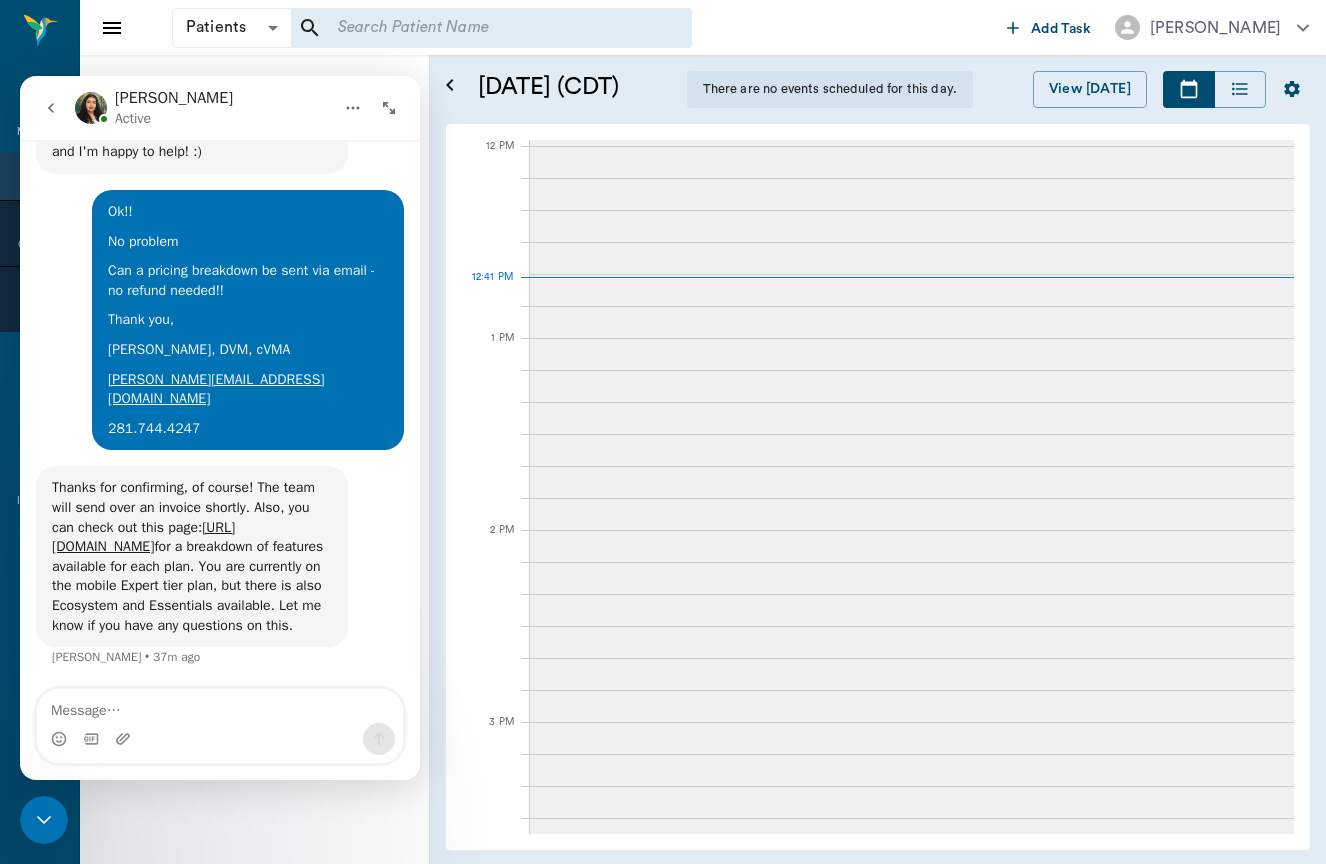click at bounding box center [112, 28] 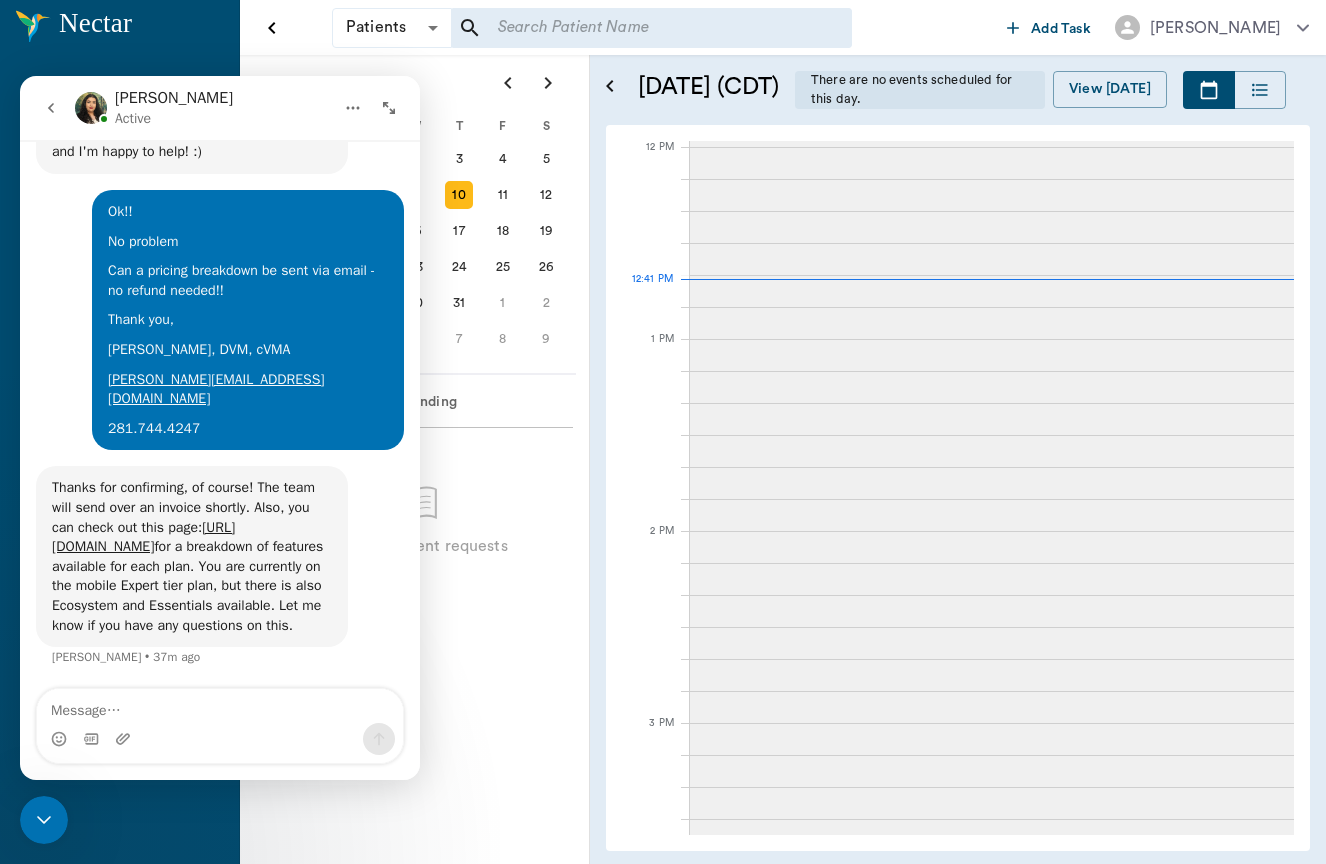 click on "Nectar Messages Appointments Calendar Flow Labs Imaging Inventory All Products Orders Tasks Forms Staff Directory Availability Reports Lookup Medical Notes Patients Clients Families Vaccinations Vaccines Prescriptions Declined Treatments Email Log Reminders Diagnoses NectarNote AI Settings" at bounding box center [120, 432] 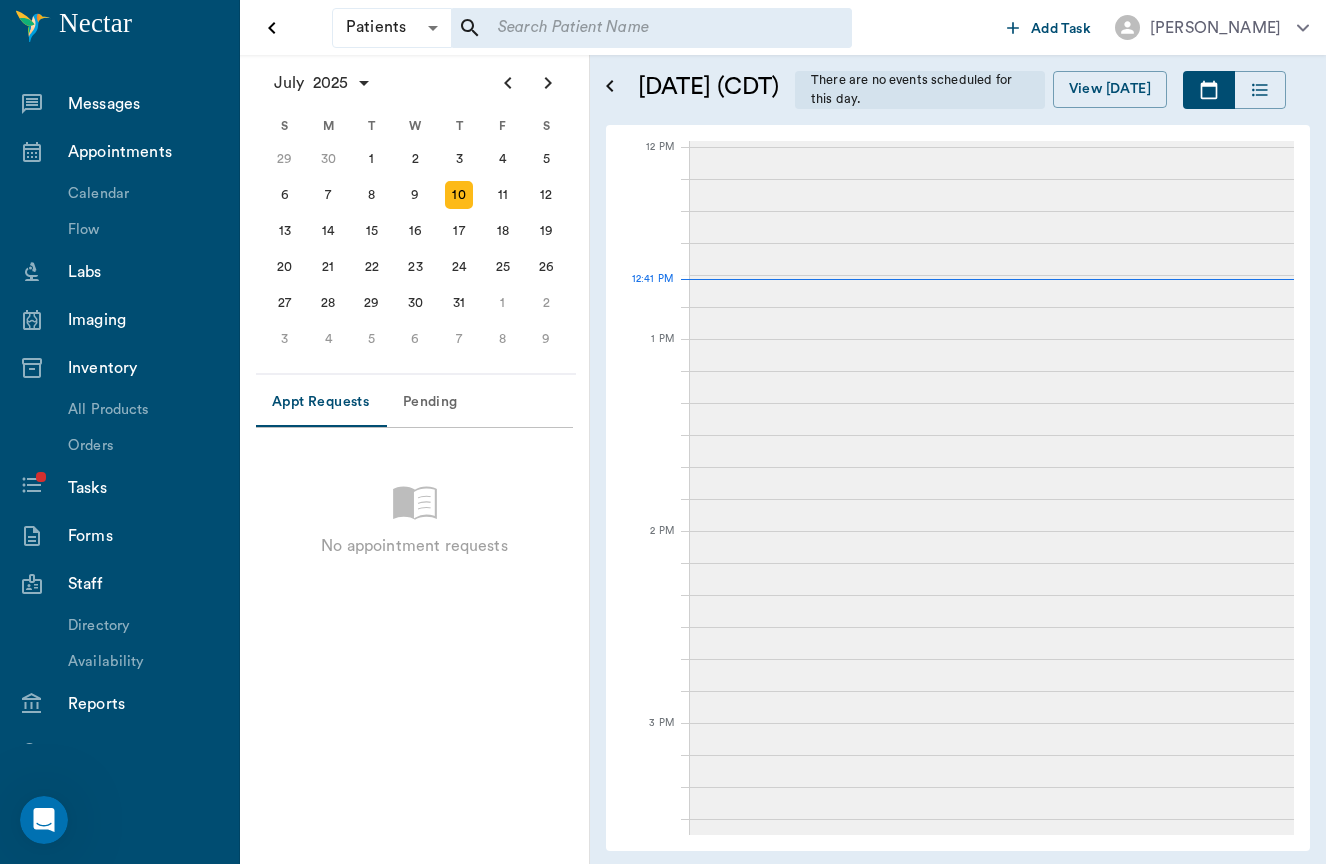 scroll, scrollTop: 0, scrollLeft: 0, axis: both 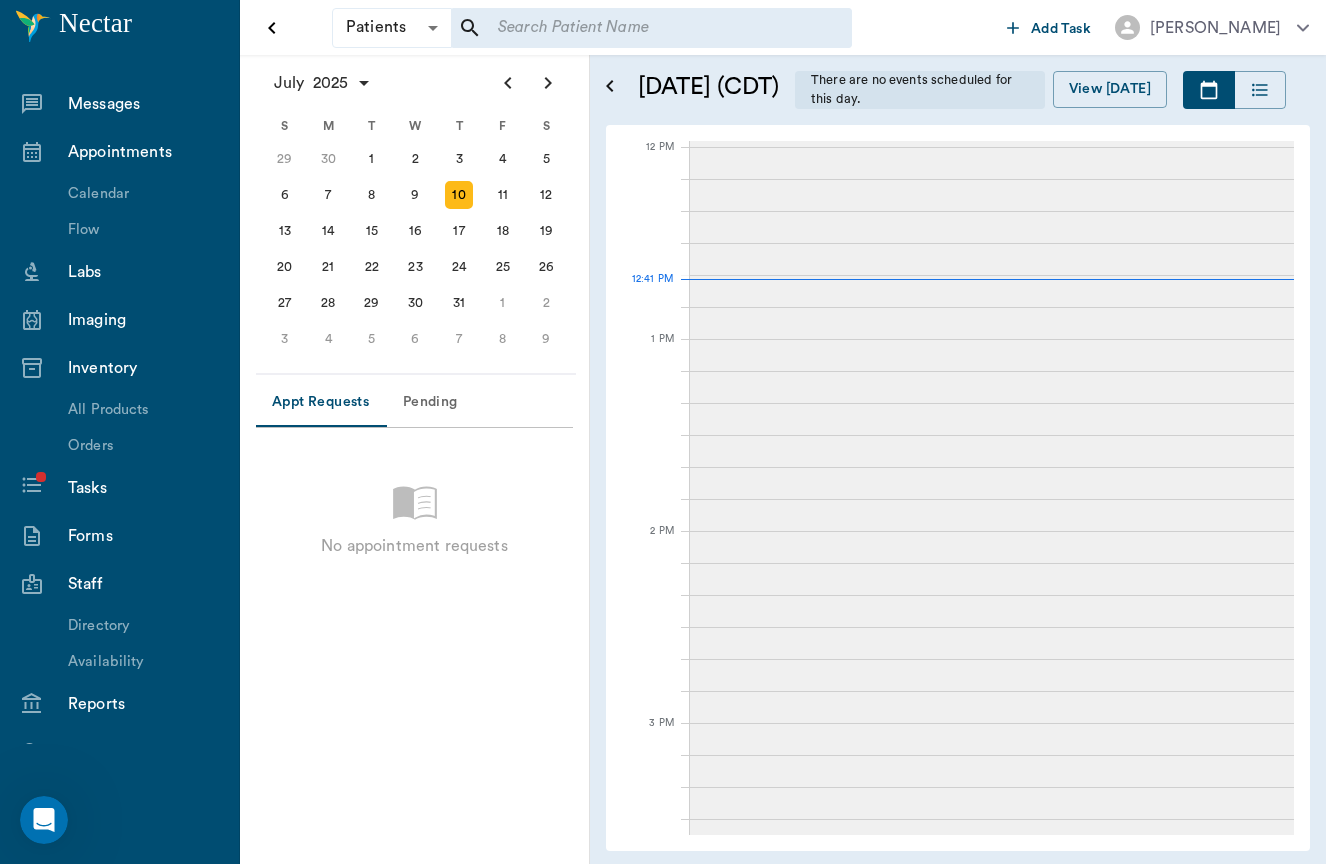 click on "Messages" at bounding box center (143, 104) 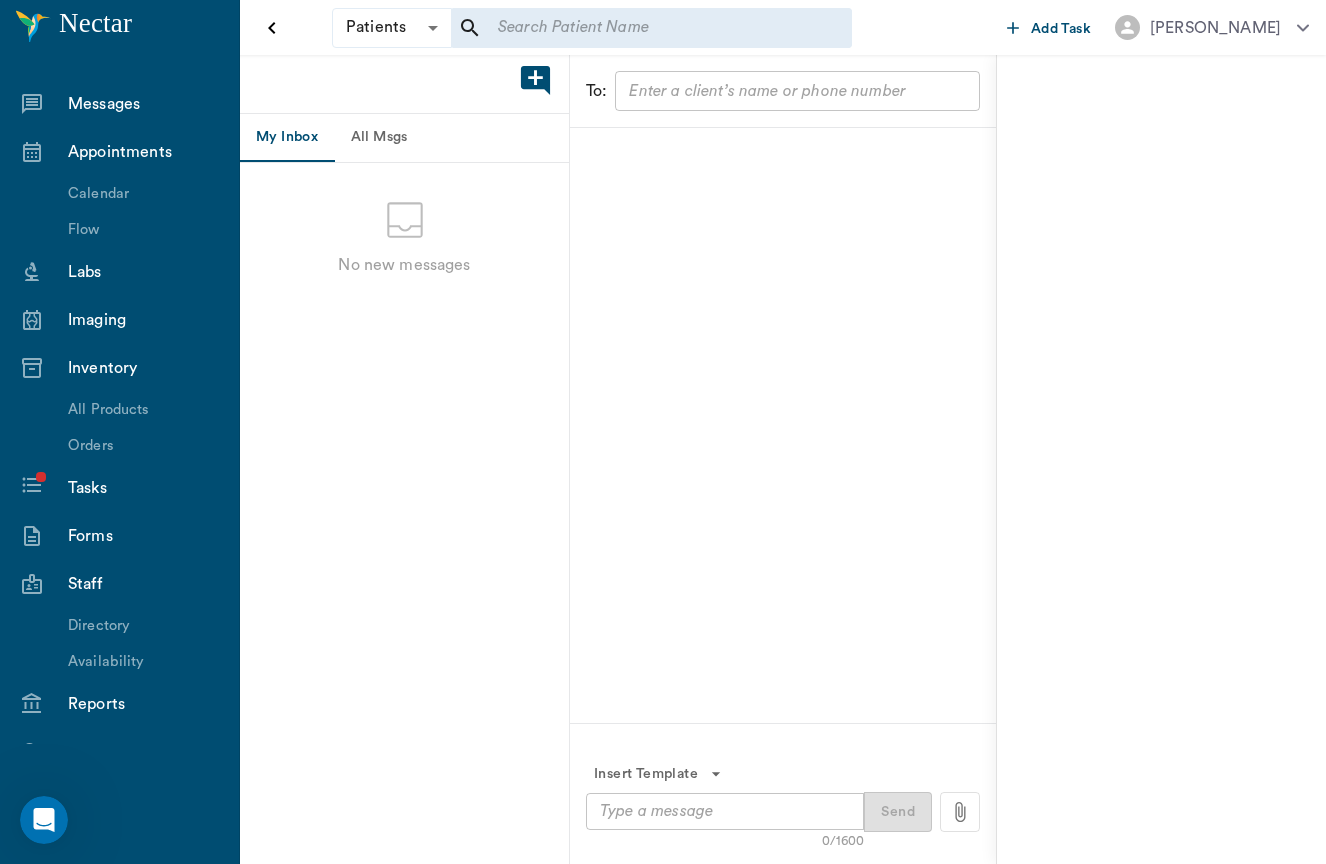 click on "All Msgs" at bounding box center (379, 138) 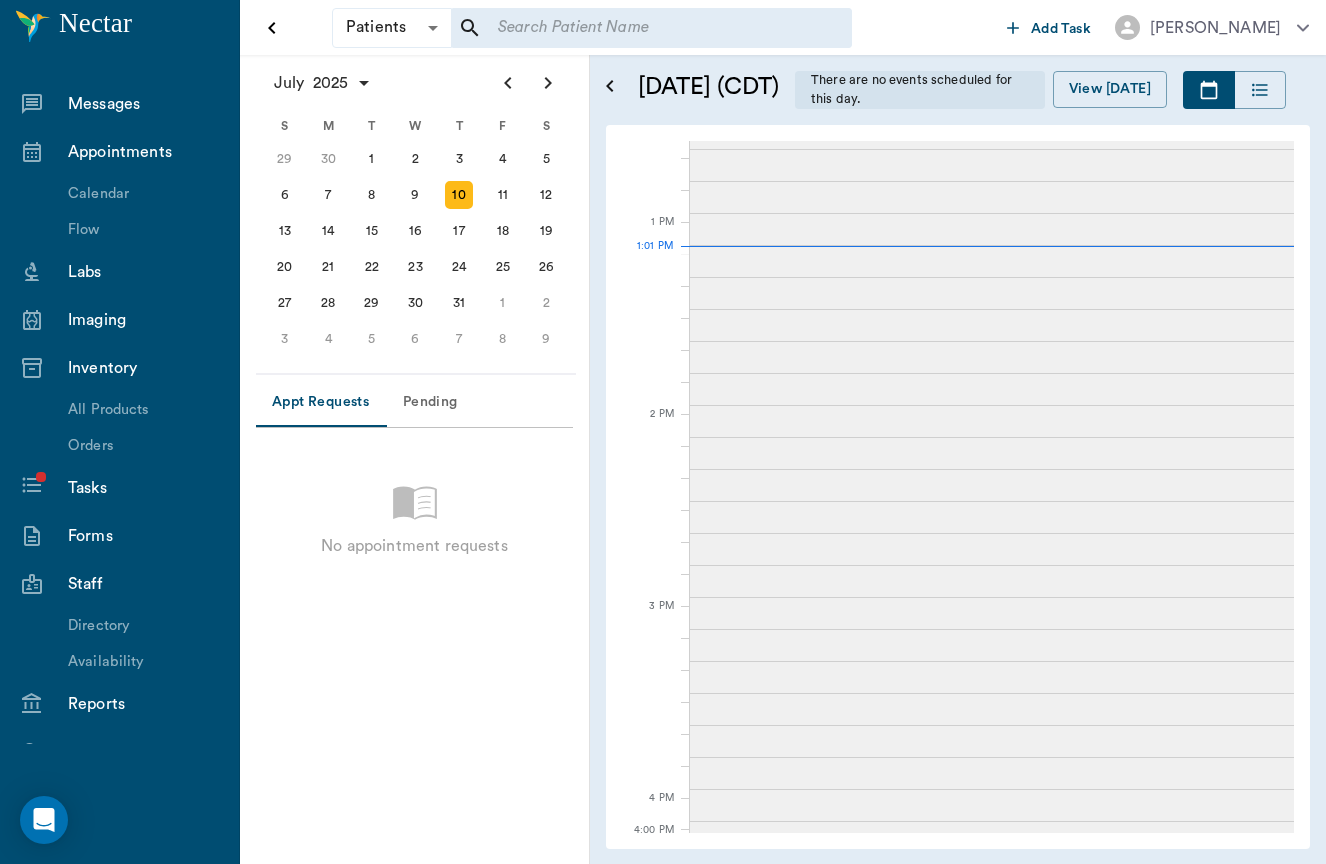 scroll, scrollTop: 0, scrollLeft: 0, axis: both 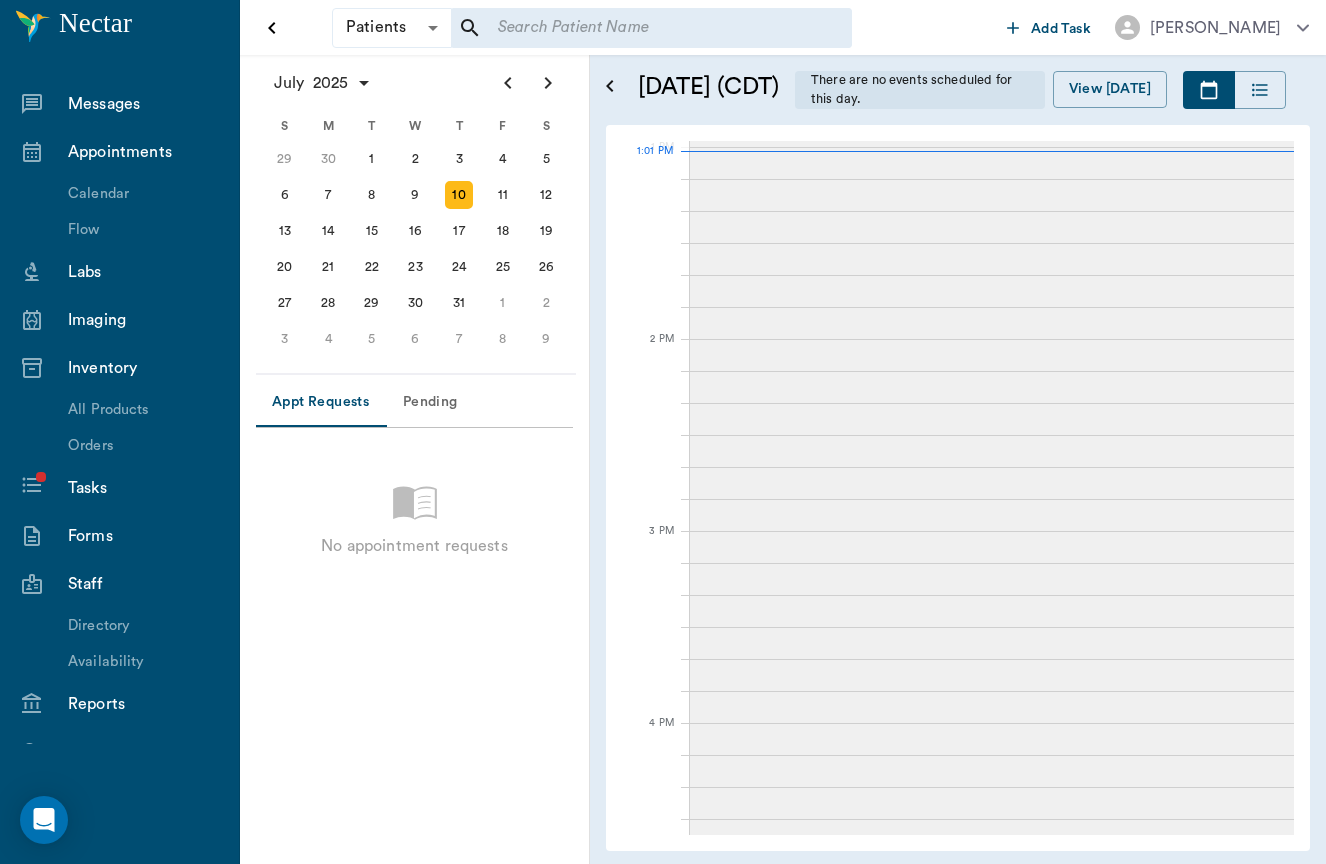 click on "Nectar Messages Appointments Calendar Flow Labs Imaging Inventory All Products Orders Tasks Forms Staff Directory Availability Reports Lookup Medical Notes Patients Clients Families Vaccinations Vaccines Prescriptions Declined Treatments Email Log Reminders Diagnoses NectarNote AI Settings" at bounding box center [120, 432] 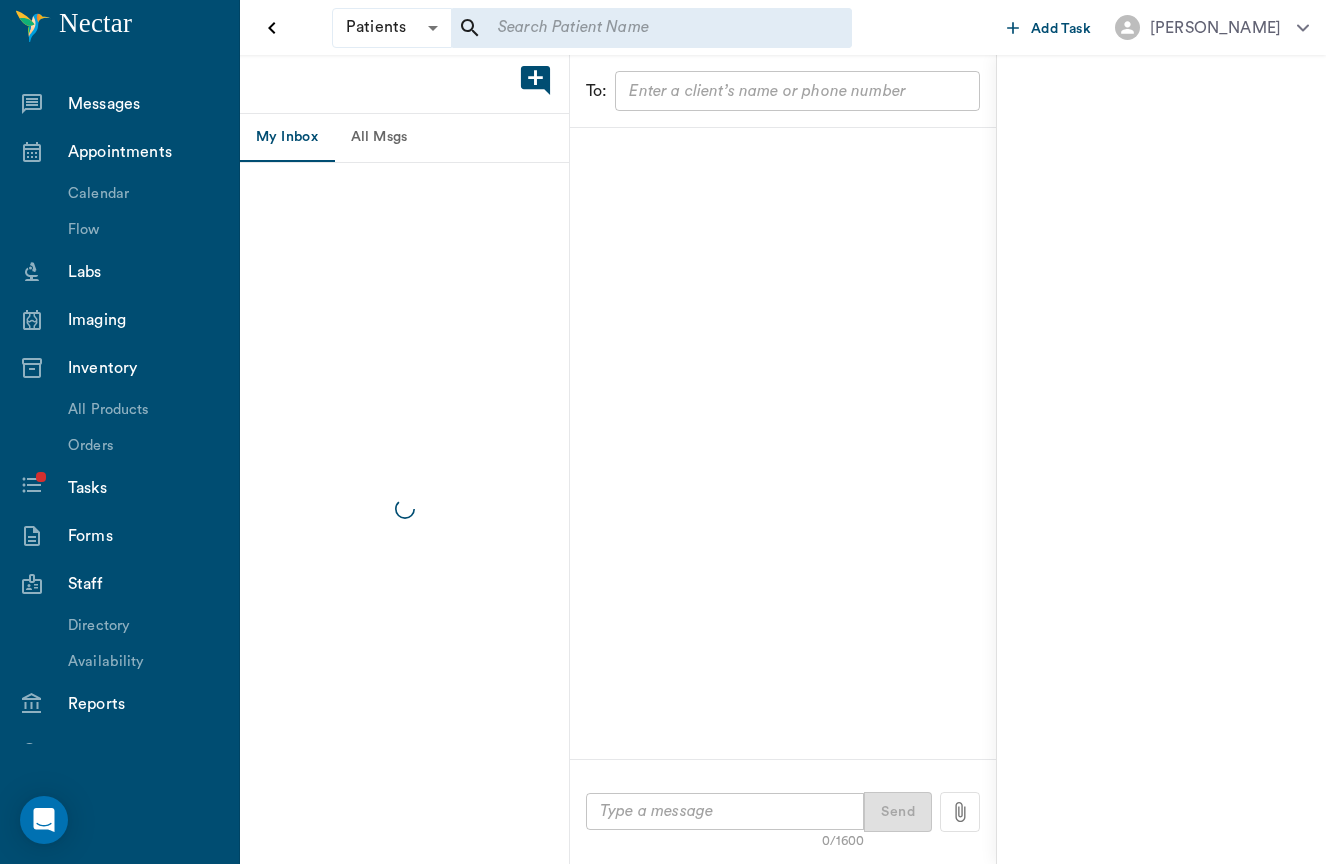 click on "All Msgs" at bounding box center (379, 138) 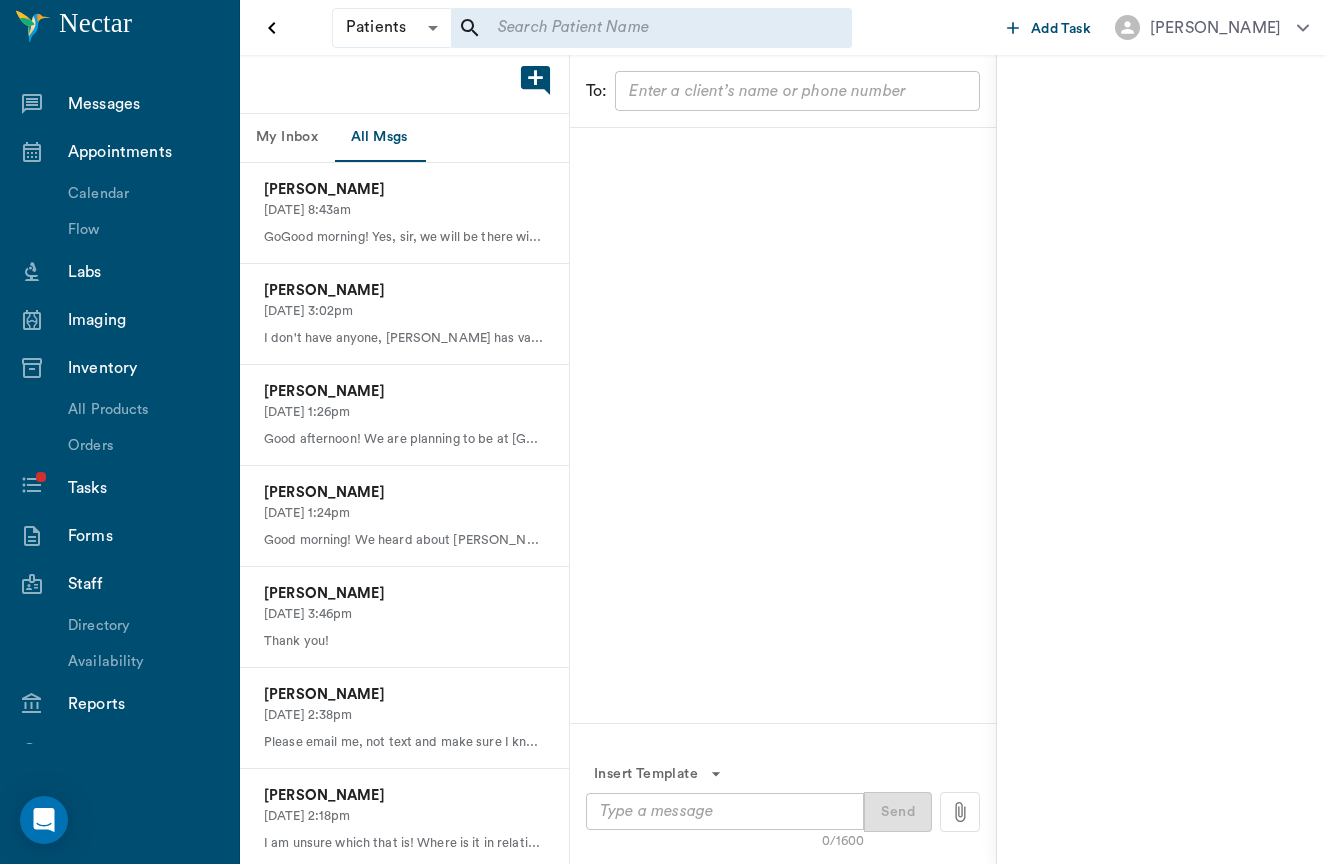 click on "Appointments" at bounding box center [119, 152] 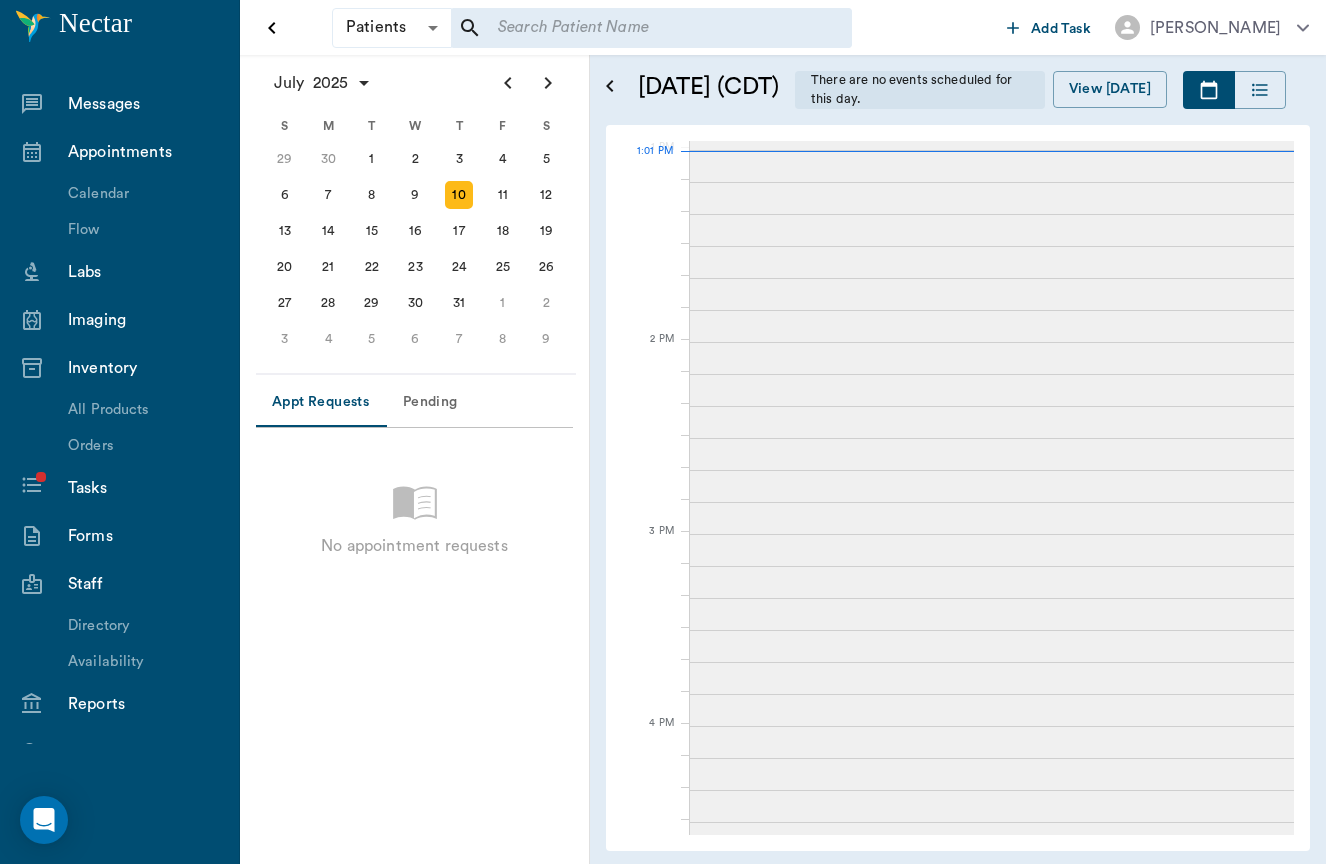 scroll, scrollTop: 962, scrollLeft: 0, axis: vertical 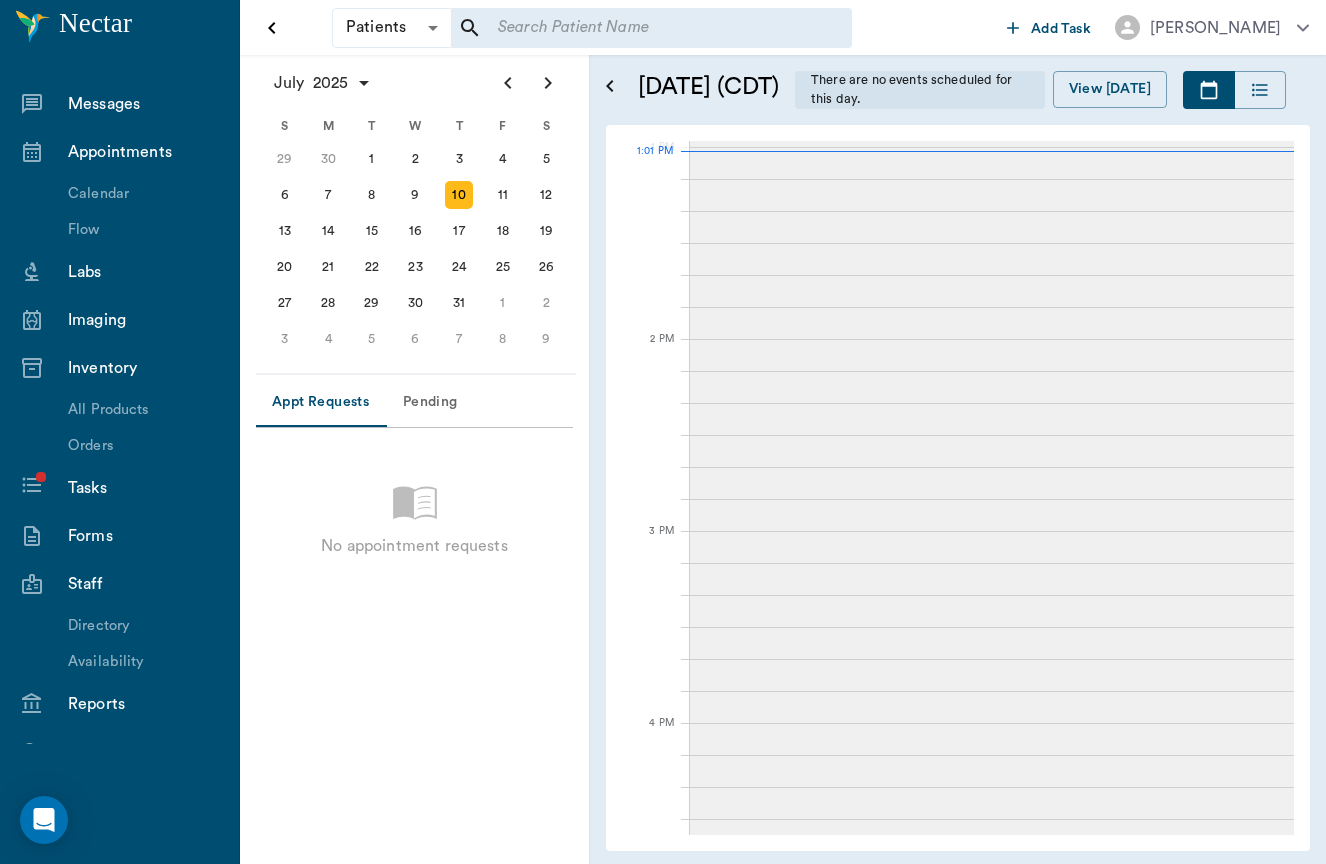 click at bounding box center [651, 28] 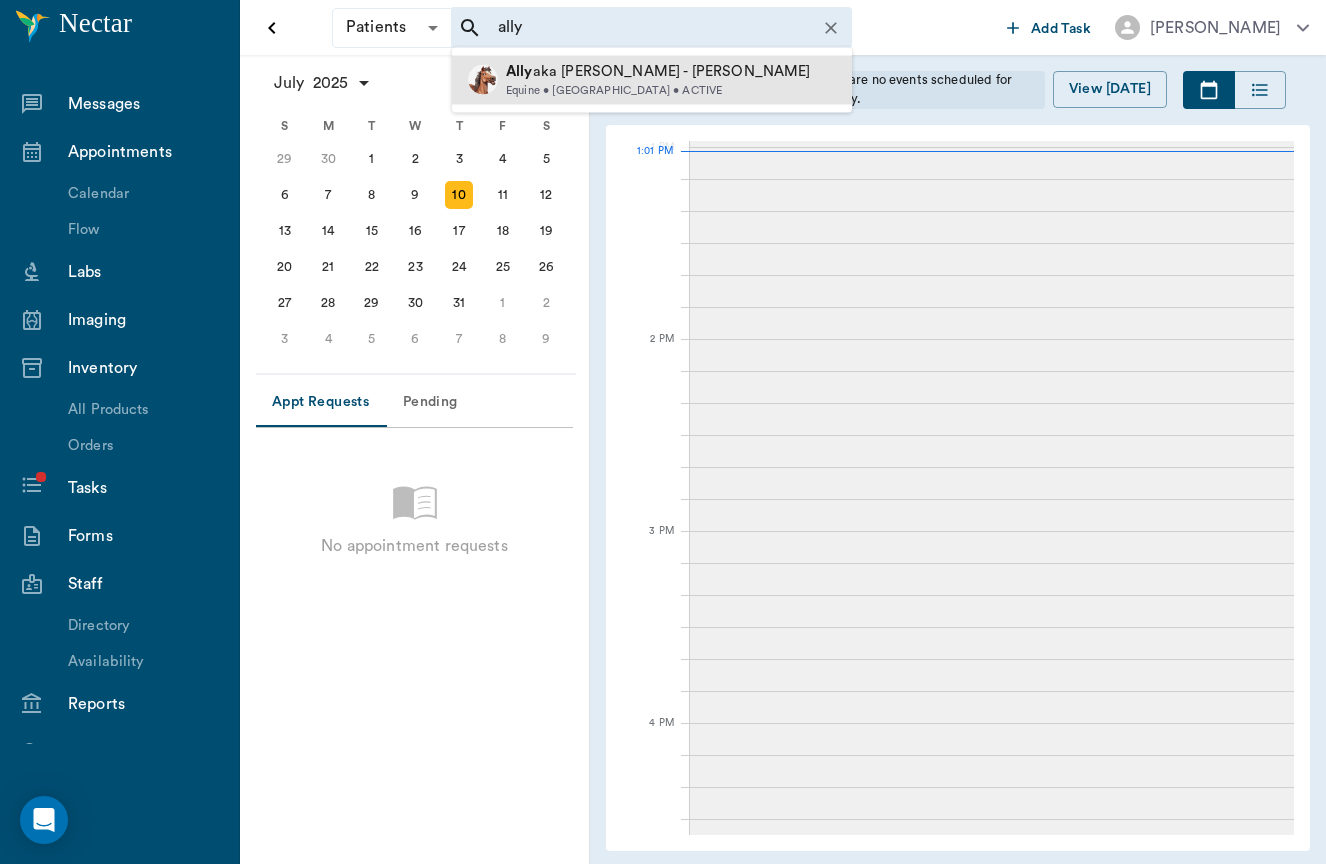 click on "Ally aka [PERSON_NAME]  - [PERSON_NAME]" at bounding box center [658, 72] 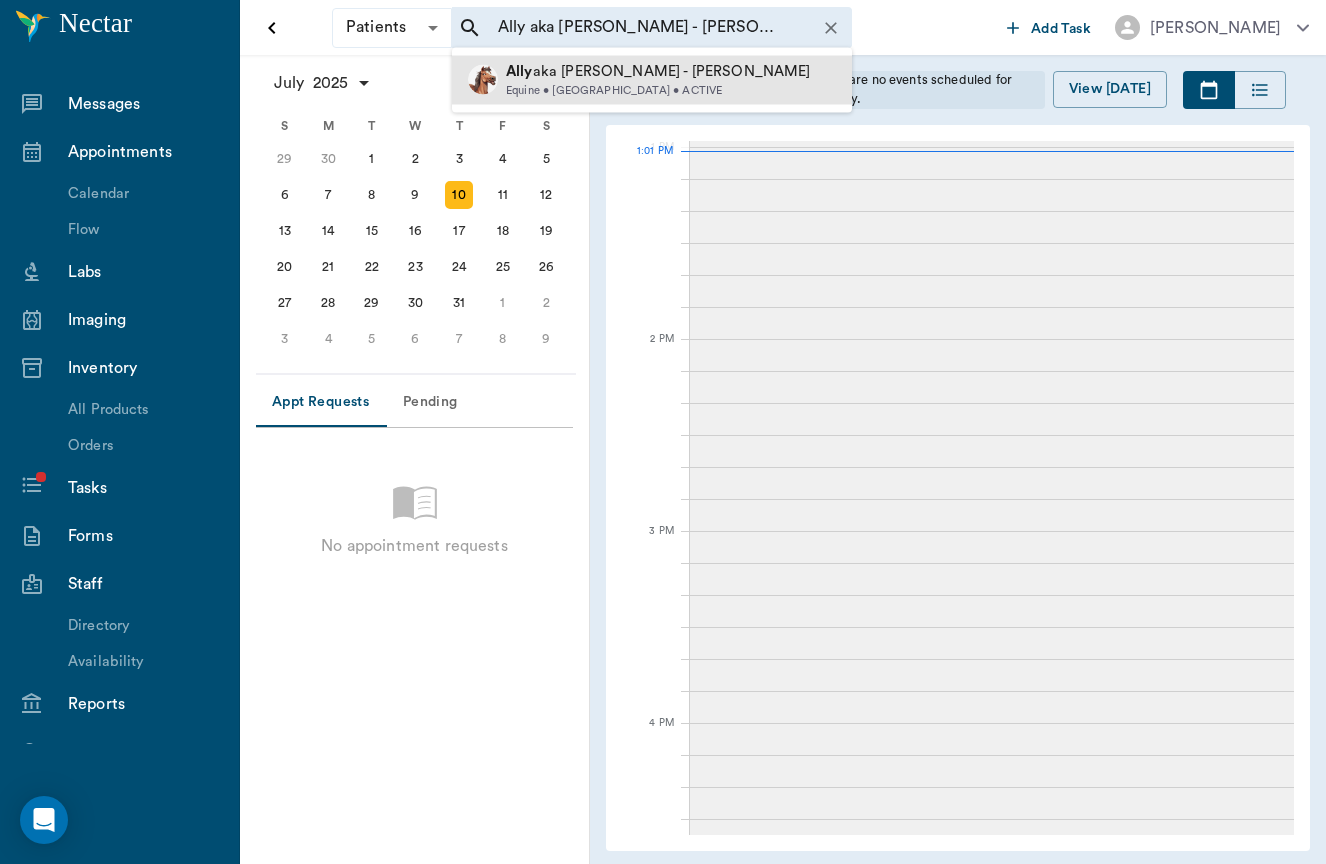 type 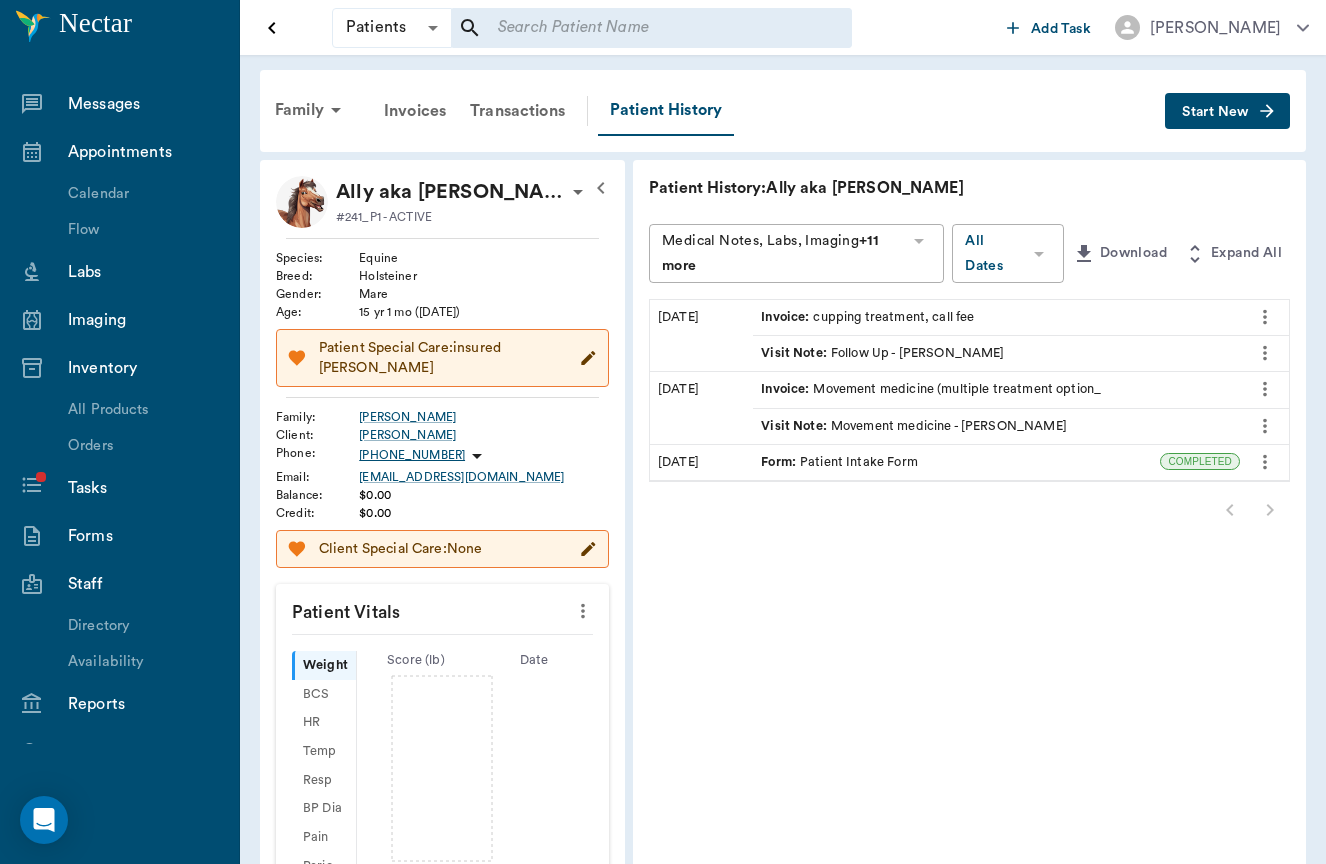 click 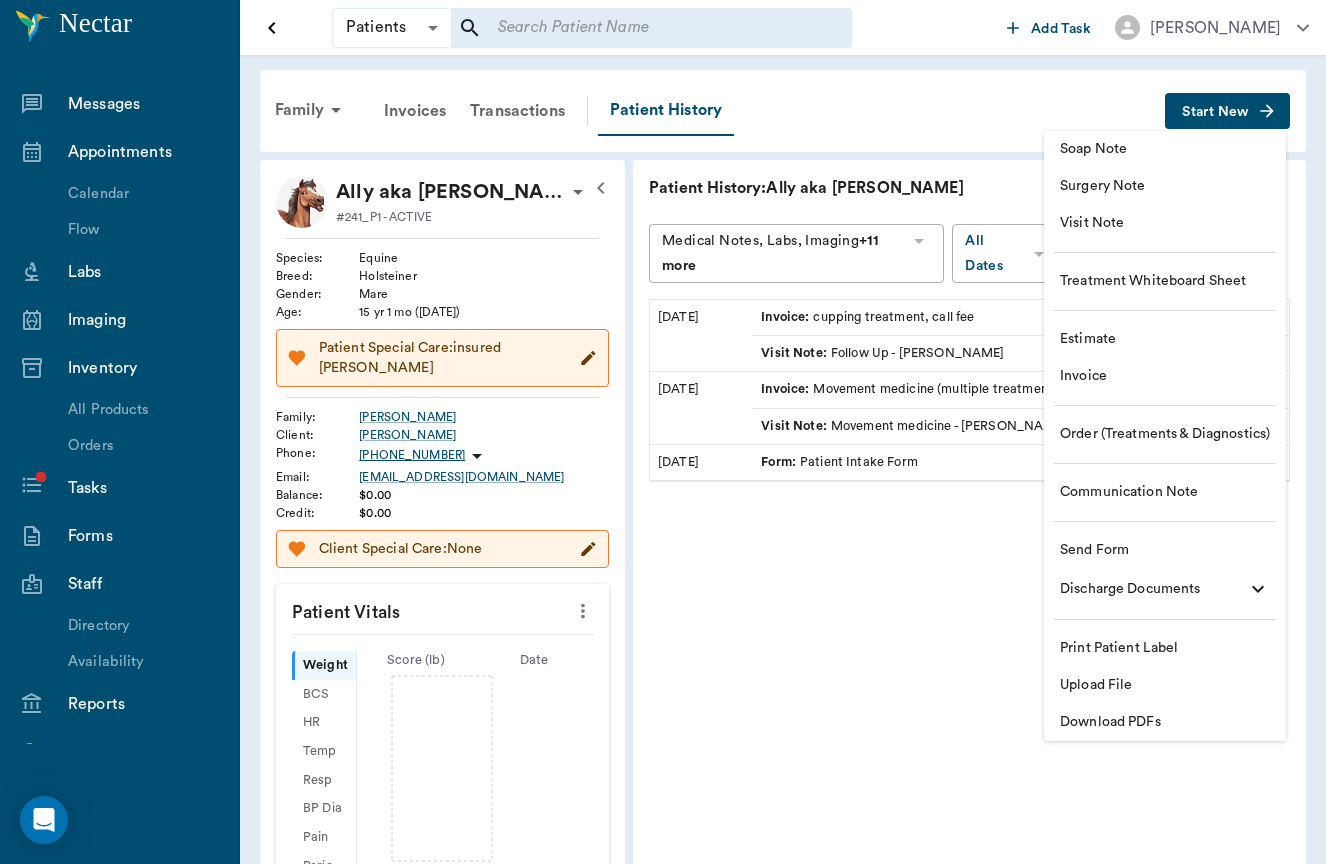 click on "Visit Note" at bounding box center [1165, 223] 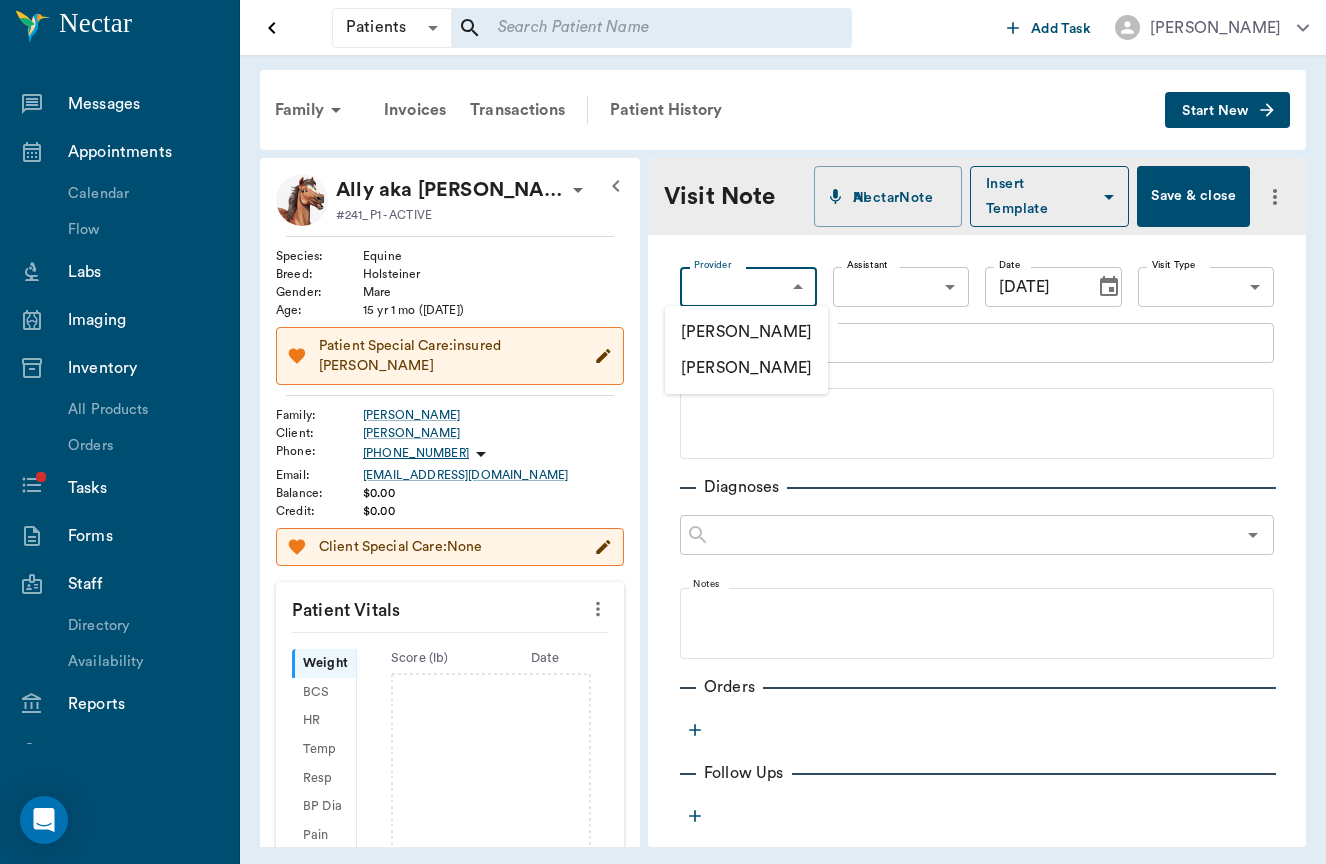 click on "Patients Patients ​ ​ Add Task [PERSON_NAME] Nectar Messages Appointments Calendar Flow Labs Imaging Inventory All Products Orders Tasks Forms Staff Directory Availability Reports Lookup Medical Notes Patients Clients Families Vaccinations Vaccines Prescriptions Declined Treatments Email Log Reminders Diagnoses NectarNote AI Settings Family Invoices Transactions Patient History Start New Ally aka [PERSON_NAME] #241_P1    -    ACTIVE   Species : Equine Breed : Holsteiner Gender : Mare Age : [DEMOGRAPHIC_DATA] yr 1 mo ([DATE]) Patient Special Care:  insured [PERSON_NAME] Family : [PERSON_NAME] Client : [PERSON_NAME] Phone : [PHONE_NUMBER] Email : [EMAIL_ADDRESS][DOMAIN_NAME] Balance : $0.00 Credit : $0.00 Client Special Care:  None Patient Vitals Weight BCS HR Temp Resp BP Dia Pain Perio Score ( lb ) Date Ongoing diagnosis Current Rx Reminders Upcoming appointments Schedule Appointment Visit Note NectarNote AI Insert Template  Save & close Provider ​ Provider Assistant ​ Assistant Date [DATE] Date Visit Type ​ Visit Type x" at bounding box center (663, 432) 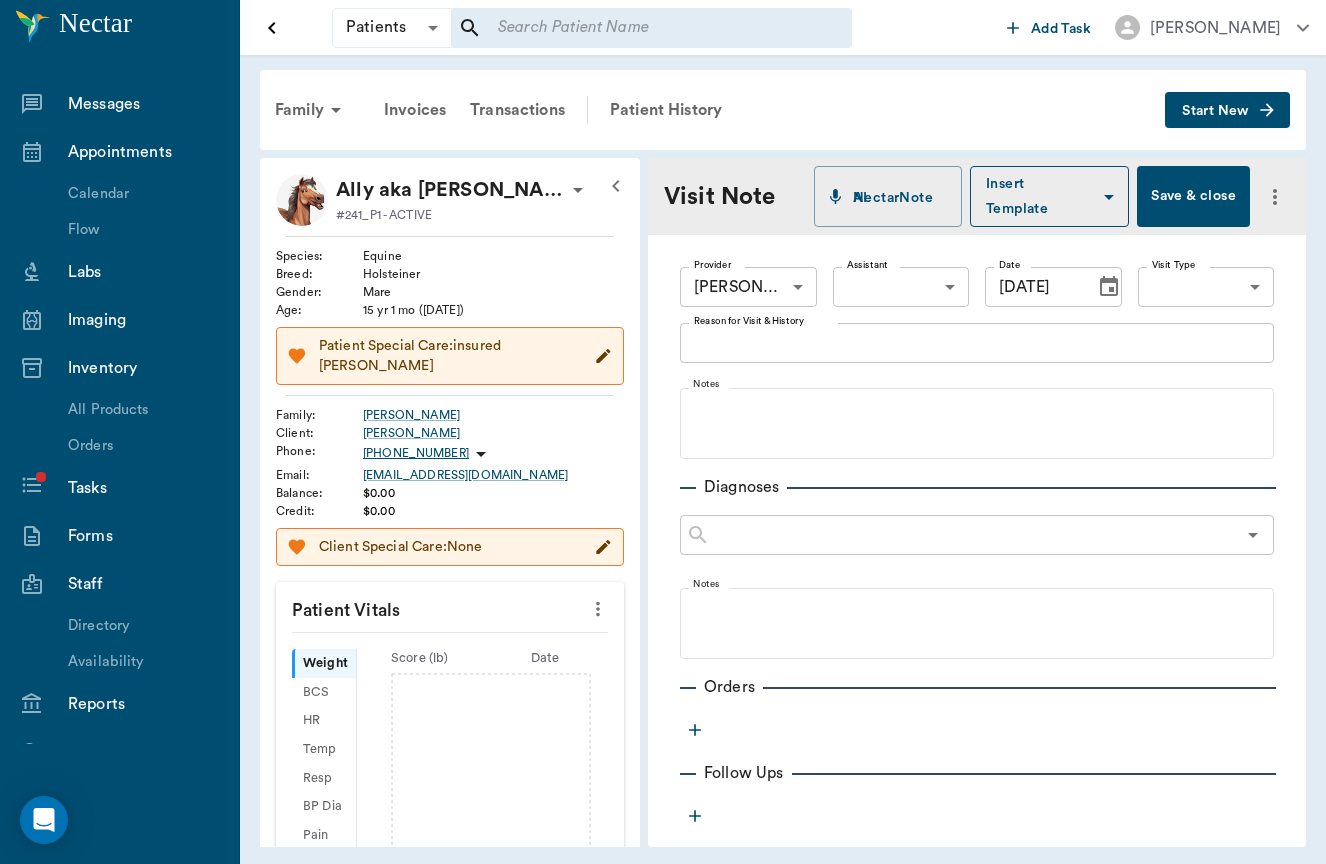 click 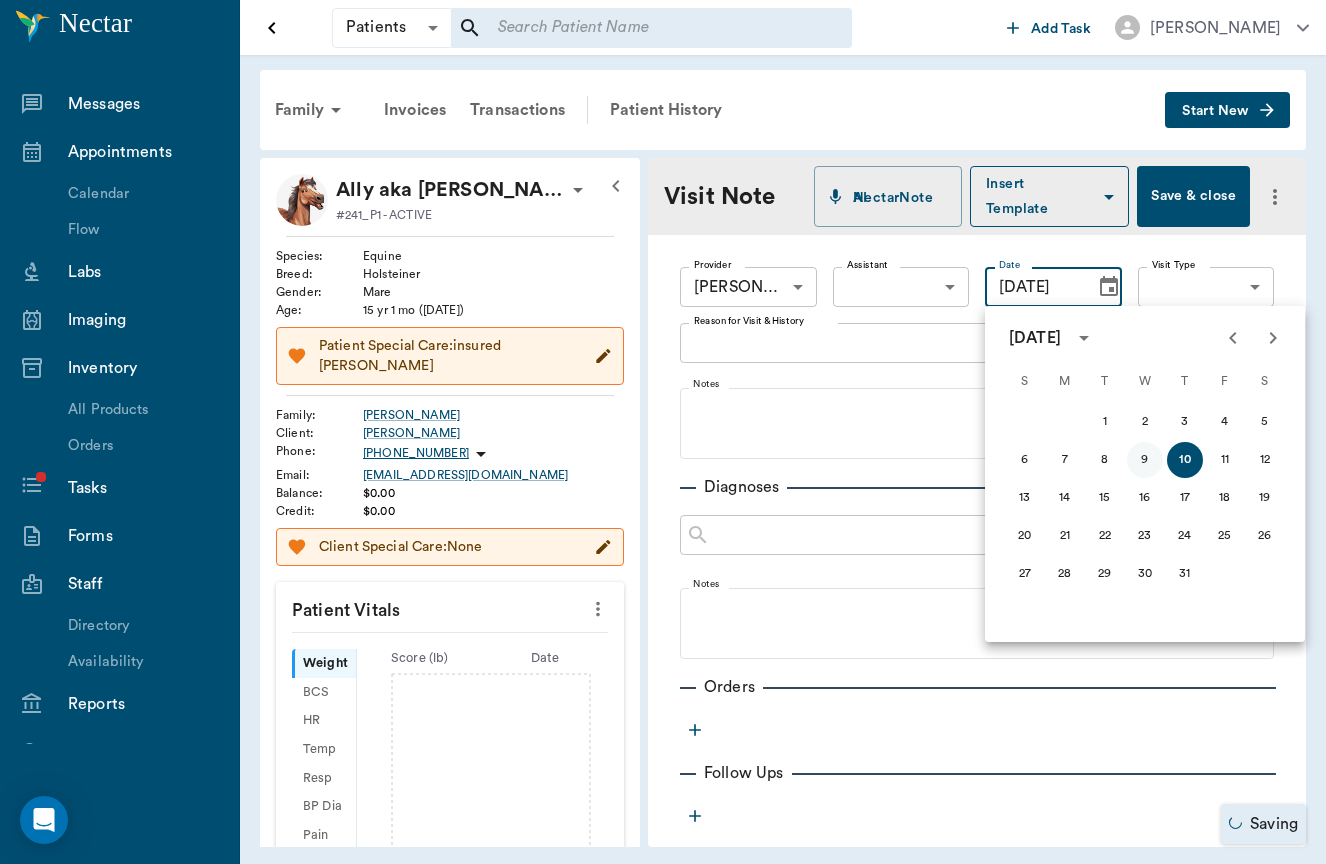 click on "9" at bounding box center (1145, 460) 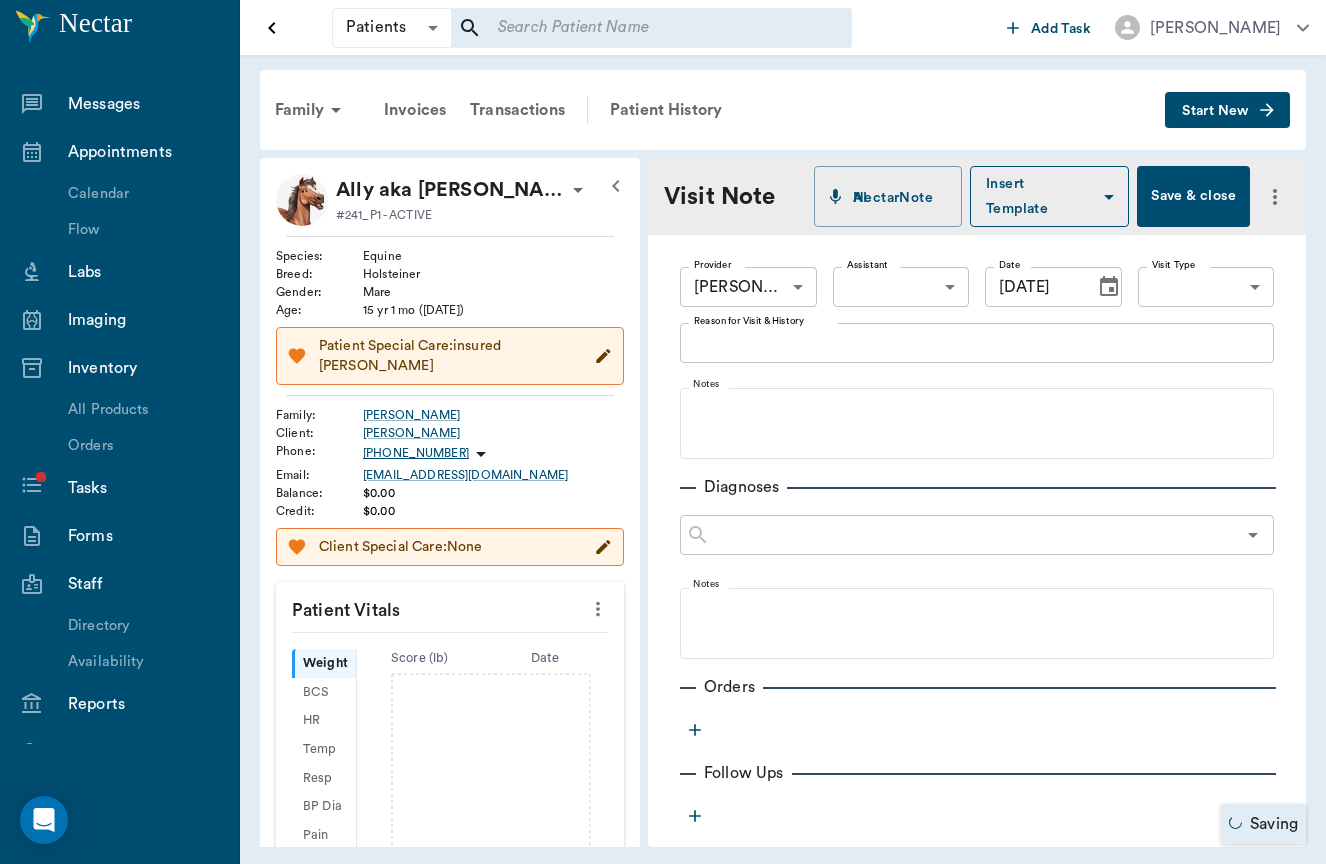 click on "Provider [PERSON_NAME] 649b3e03b5bc7e03f9326794 Provider Assistant ​ Assistant Date [DATE] Date Visit Type ​ Visit Type" at bounding box center [977, 287] 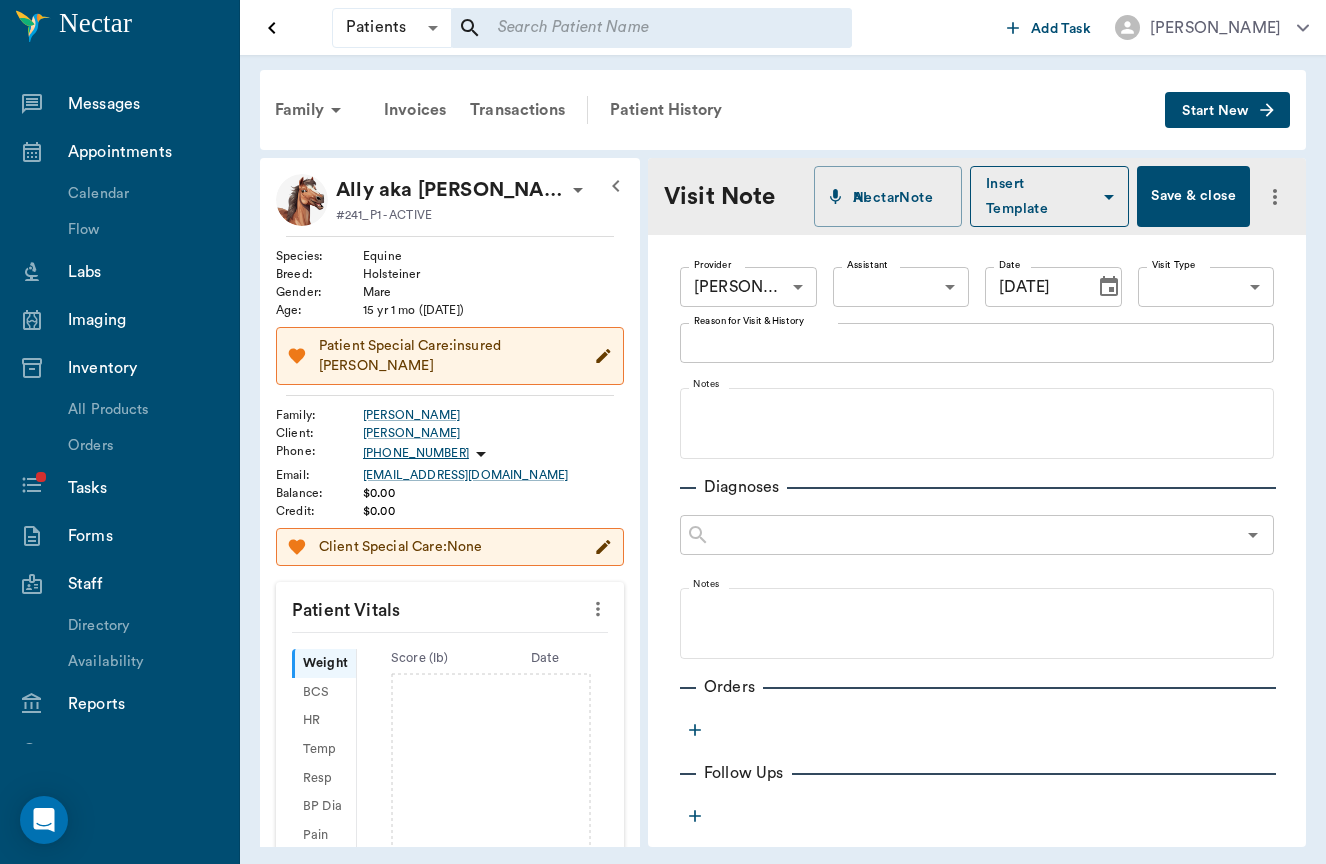click on "Patients Patients ​ ​ Add Task [PERSON_NAME] Nectar Messages Appointments Calendar Flow Labs Imaging Inventory All Products Orders Tasks Forms Staff Directory Availability Reports Lookup Medical Notes Patients Clients Families Vaccinations Vaccines Prescriptions Declined Treatments Email Log Reminders Diagnoses NectarNote AI Settings Family Invoices Transactions Patient History Start New Ally aka [PERSON_NAME] #241_P1    -    ACTIVE   Species : Equine Breed : Holsteiner Gender : Mare Age : [DEMOGRAPHIC_DATA] yr 1 mo ([DATE]) Patient Special Care:  insured [PERSON_NAME] Family : [PERSON_NAME] Client : [PERSON_NAME] Phone : [PHONE_NUMBER] Email : [EMAIL_ADDRESS][DOMAIN_NAME] Balance : $0.00 Credit : $0.00 Client Special Care:  None Patient Vitals Weight BCS HR Temp Resp BP Dia Pain Perio Score ( lb ) Date Ongoing diagnosis Current Rx Reminders Upcoming appointments Schedule Appointment Visit Note NectarNote AI Insert Template  Save & close Provider [PERSON_NAME] 649b3e03b5bc7e03f9326794 Provider Assistant ​ Assistant Date Date" at bounding box center (663, 432) 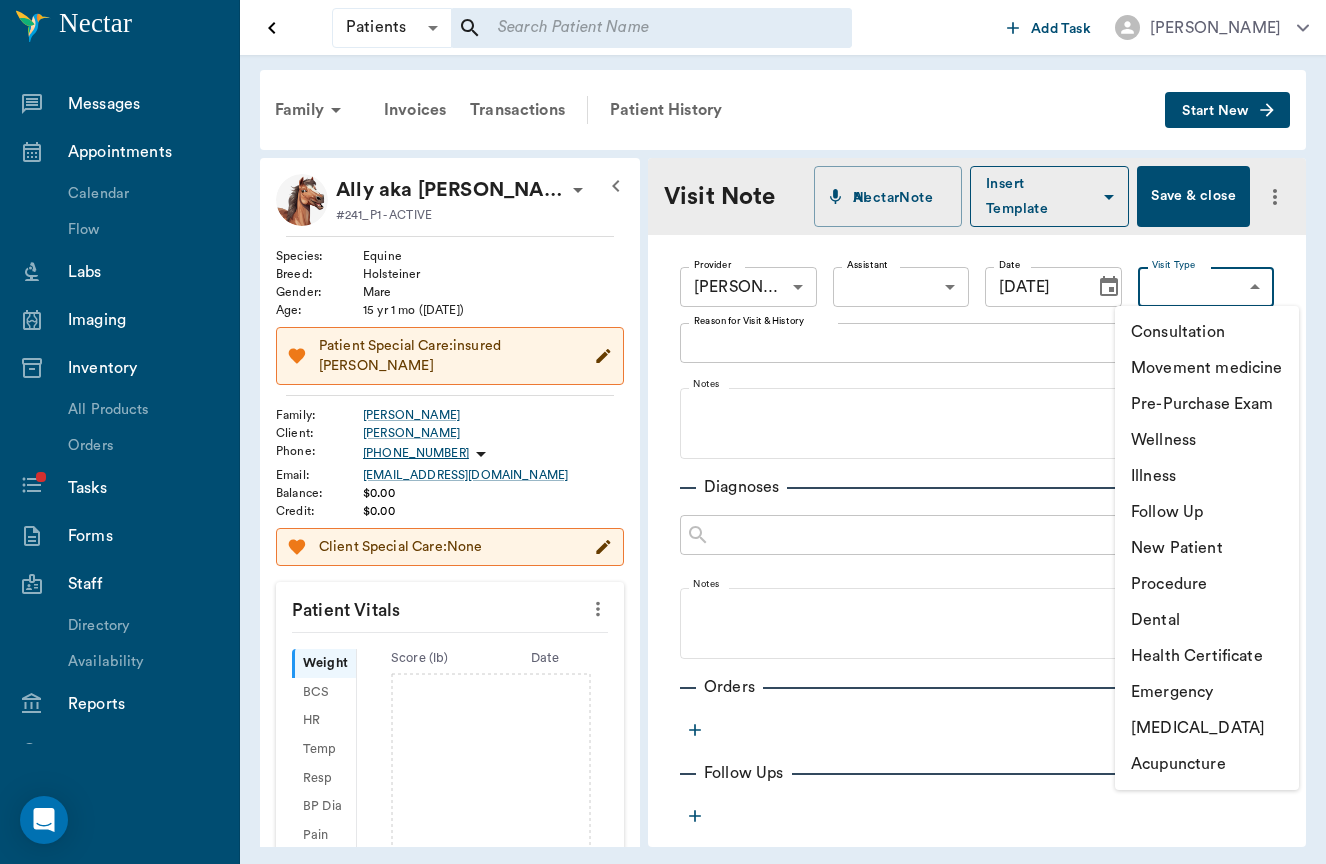 click on "Movement medicine" at bounding box center (1207, 368) 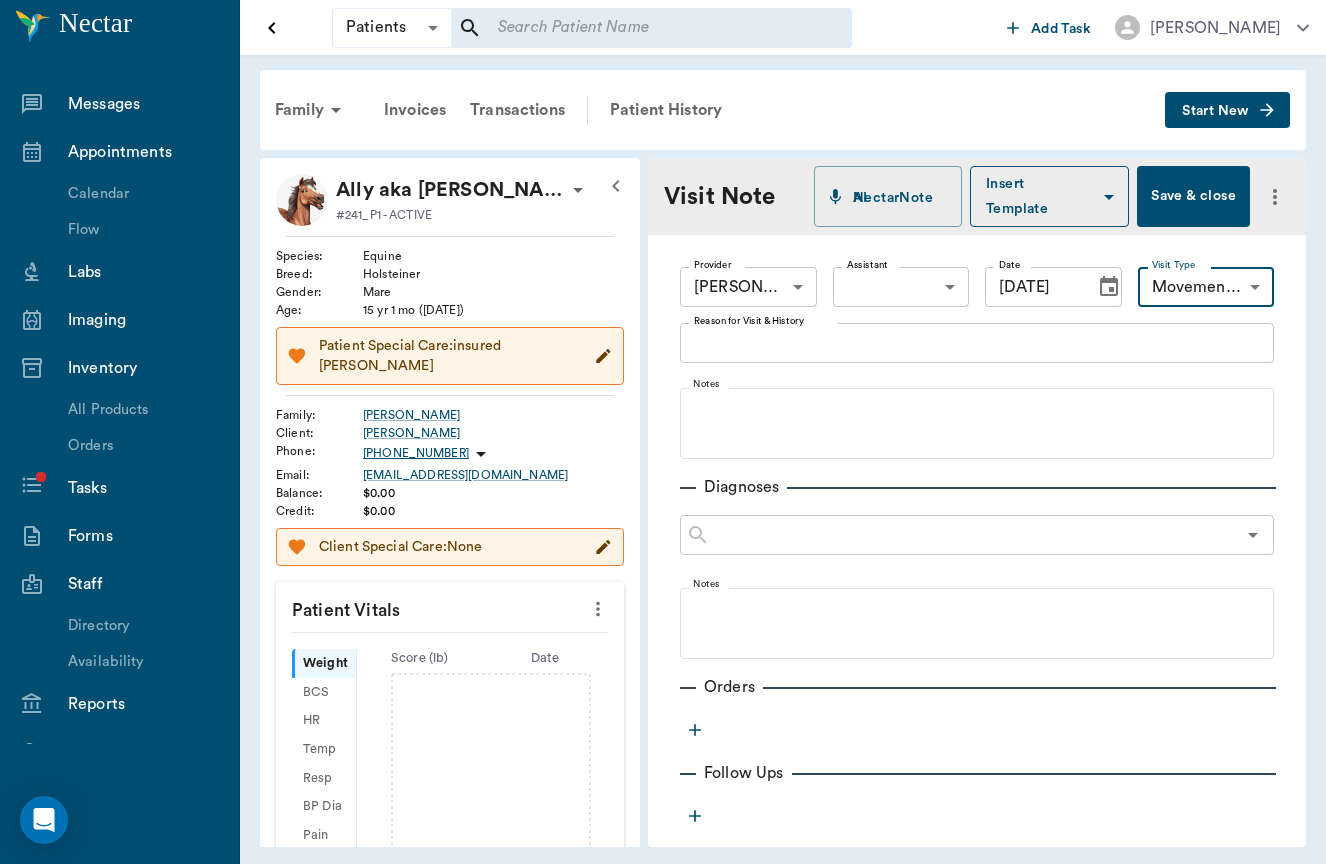 click on "Reason for Visit & History" at bounding box center [977, 343] 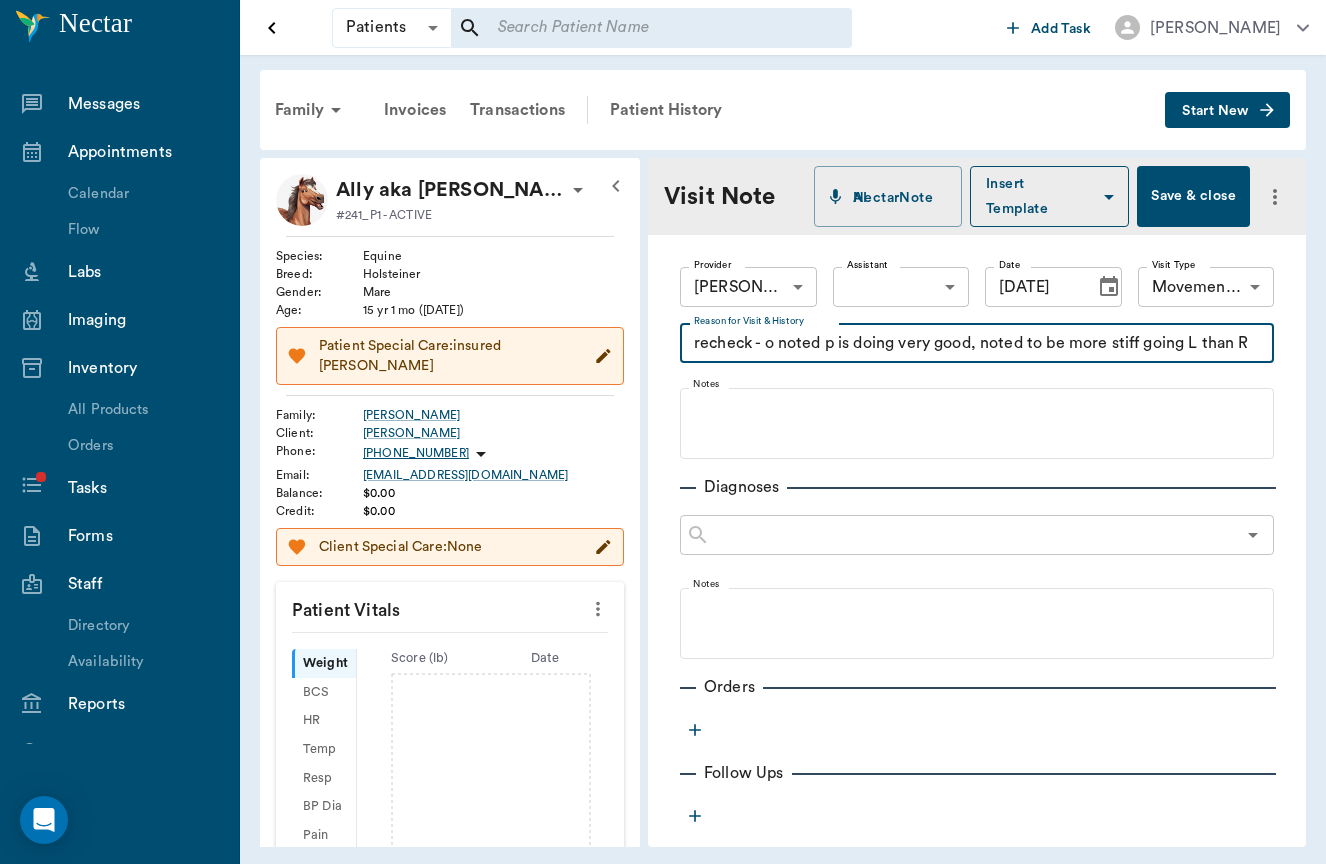 type on "recheck - o noted p is doing very good, noted to be more stiff going L than R" 